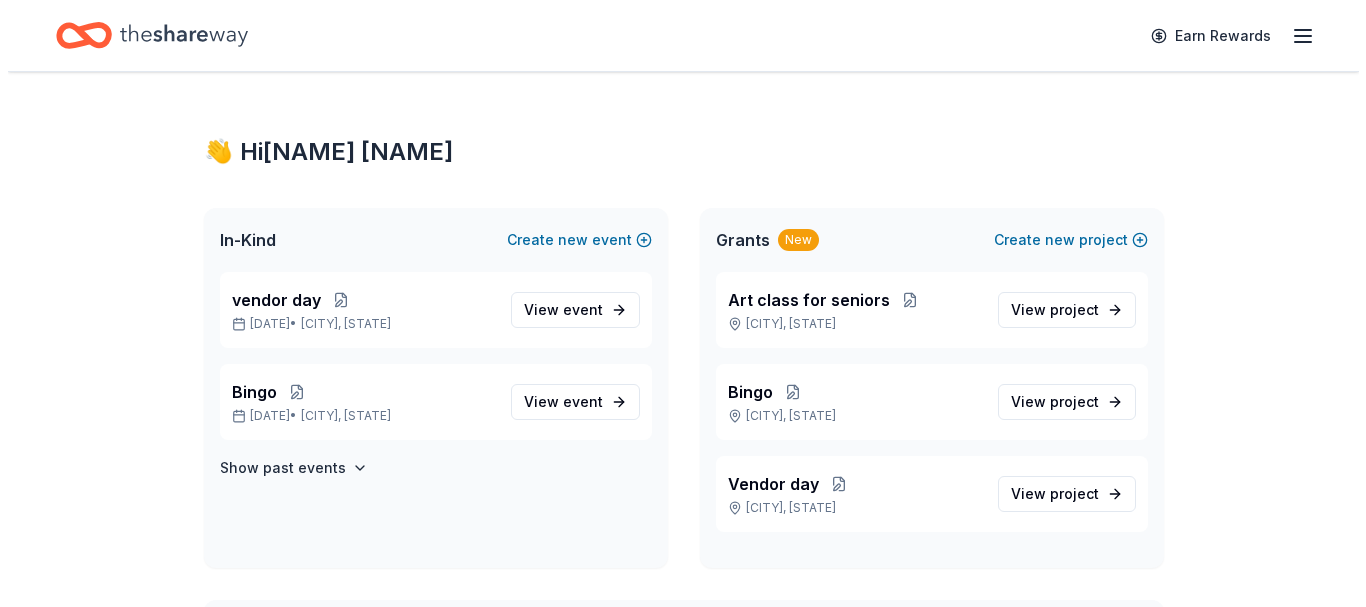 scroll, scrollTop: 0, scrollLeft: 0, axis: both 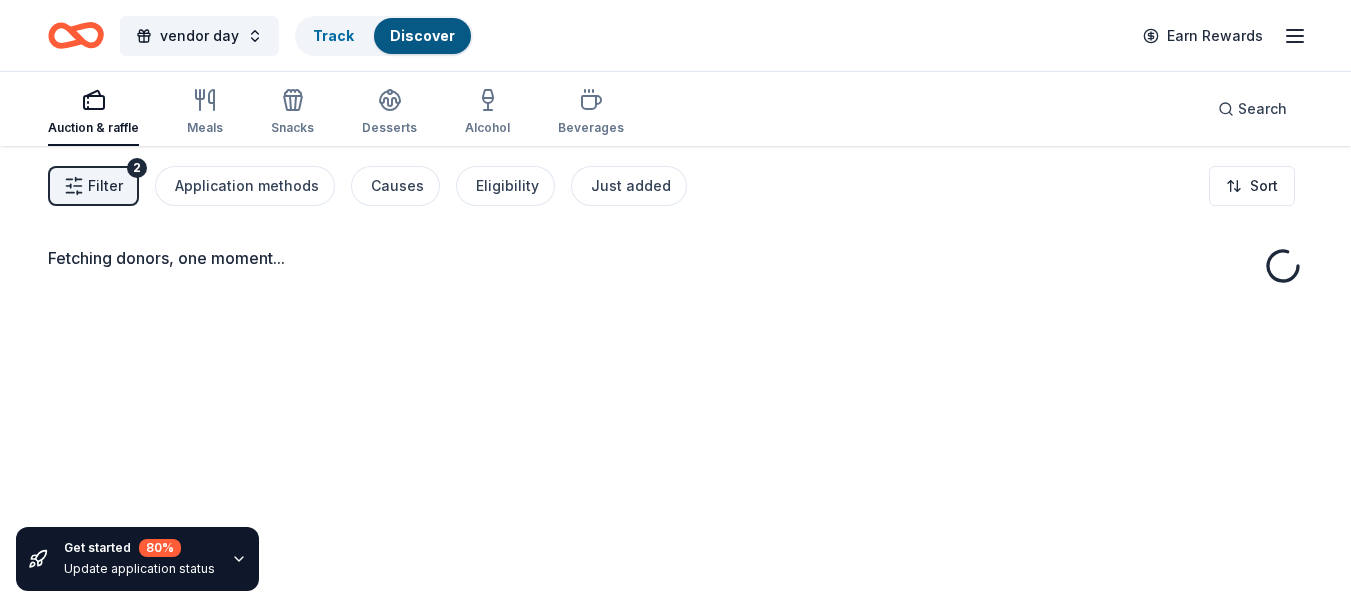 click on "Filter" at bounding box center (105, 186) 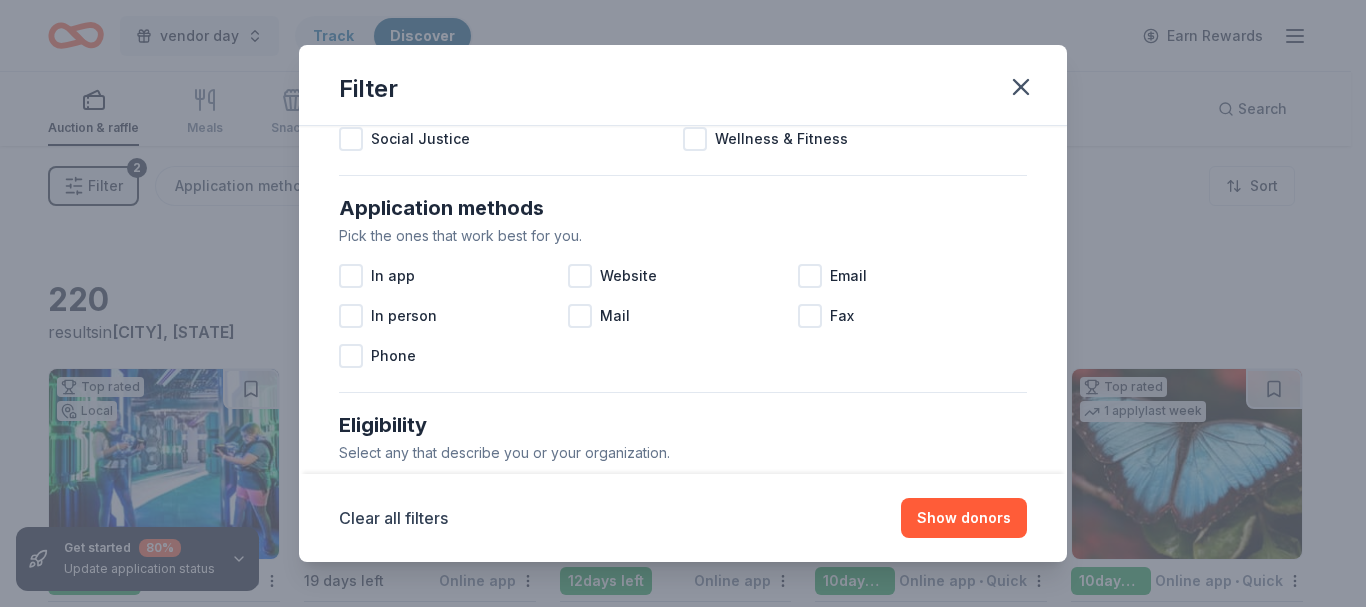 scroll, scrollTop: 300, scrollLeft: 0, axis: vertical 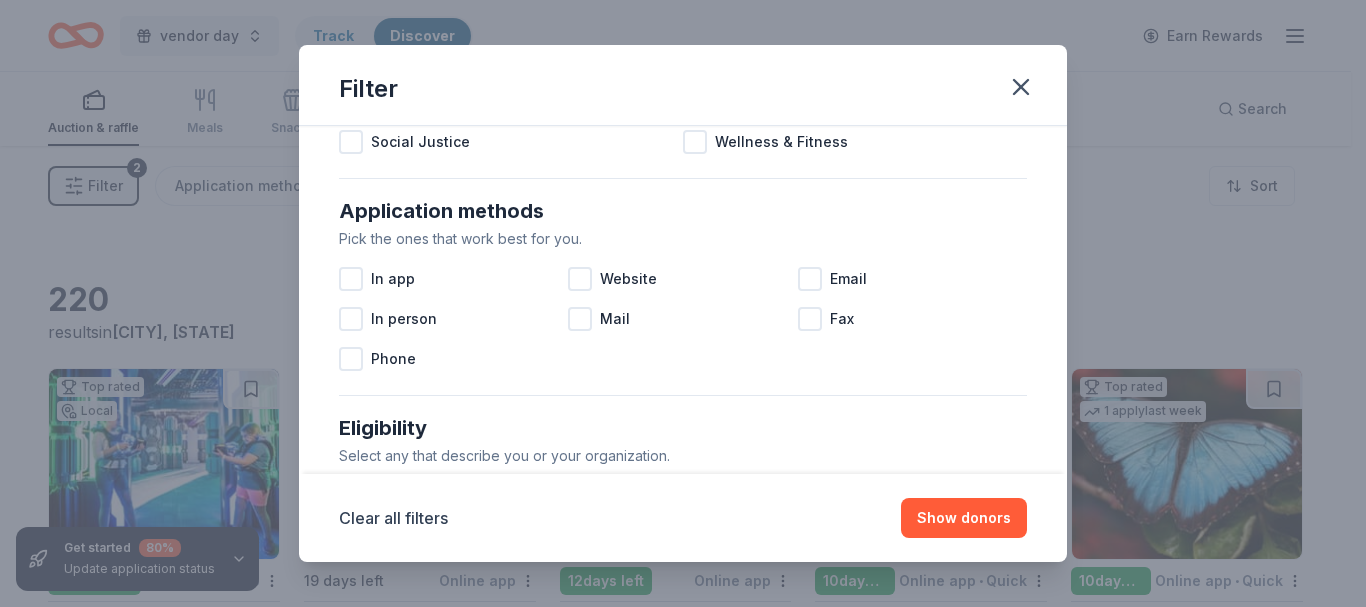 click at bounding box center (580, 279) 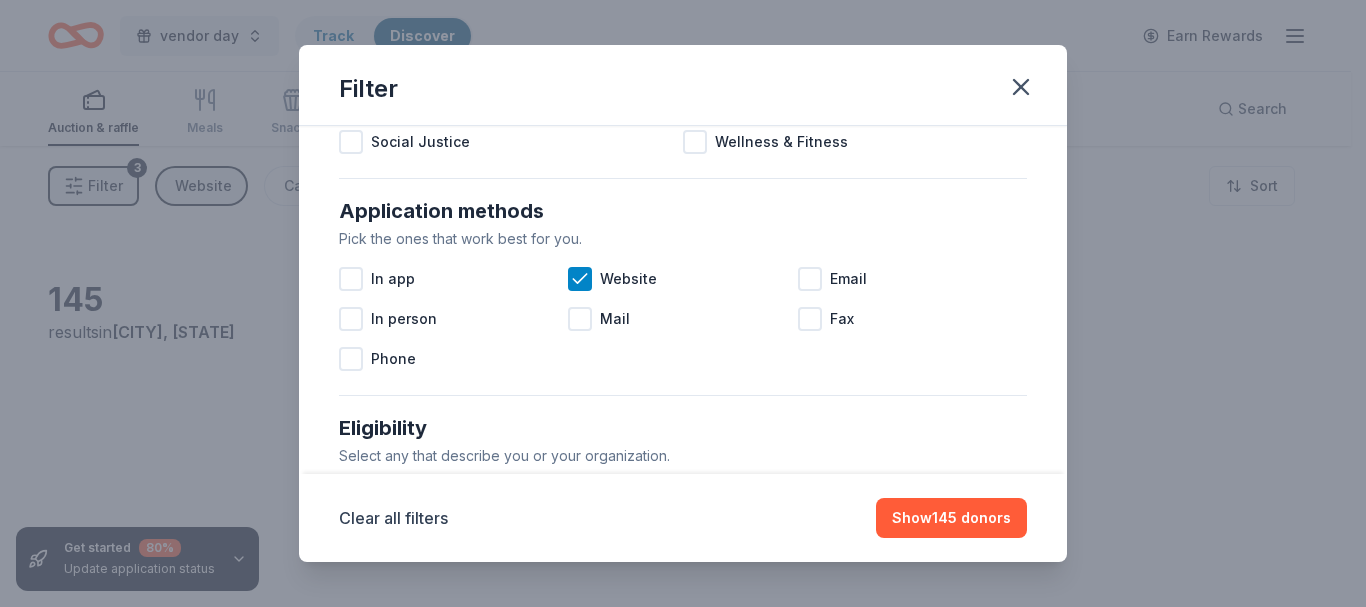 click at bounding box center [351, 279] 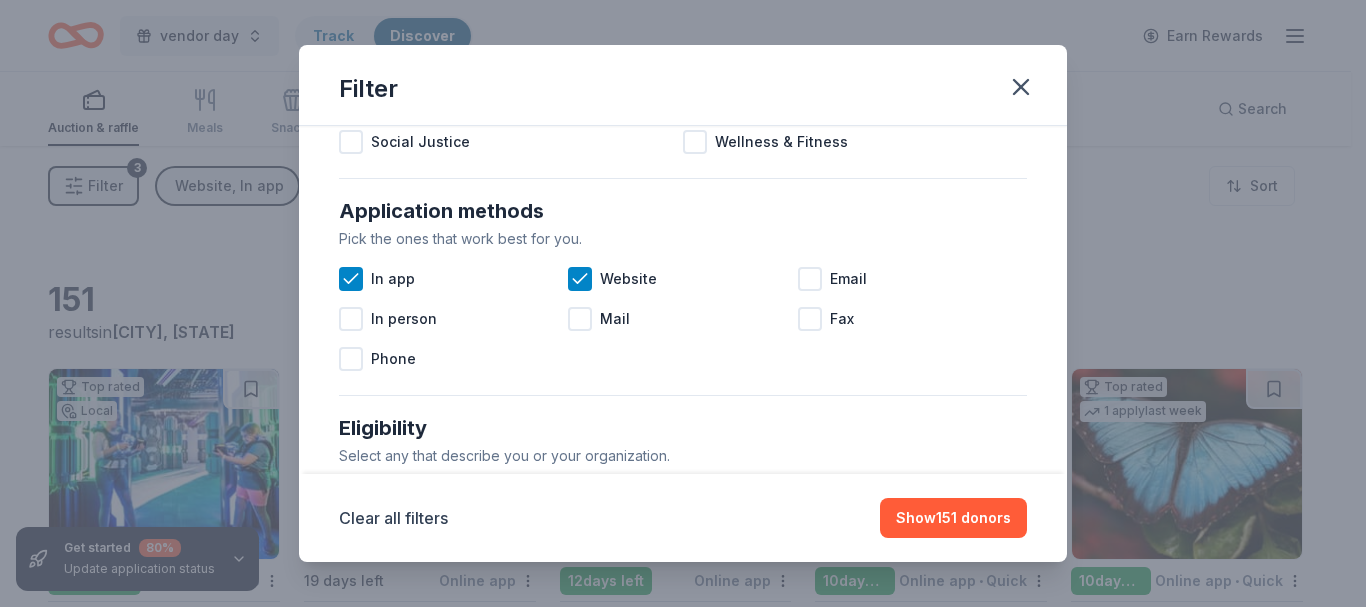 click at bounding box center (810, 279) 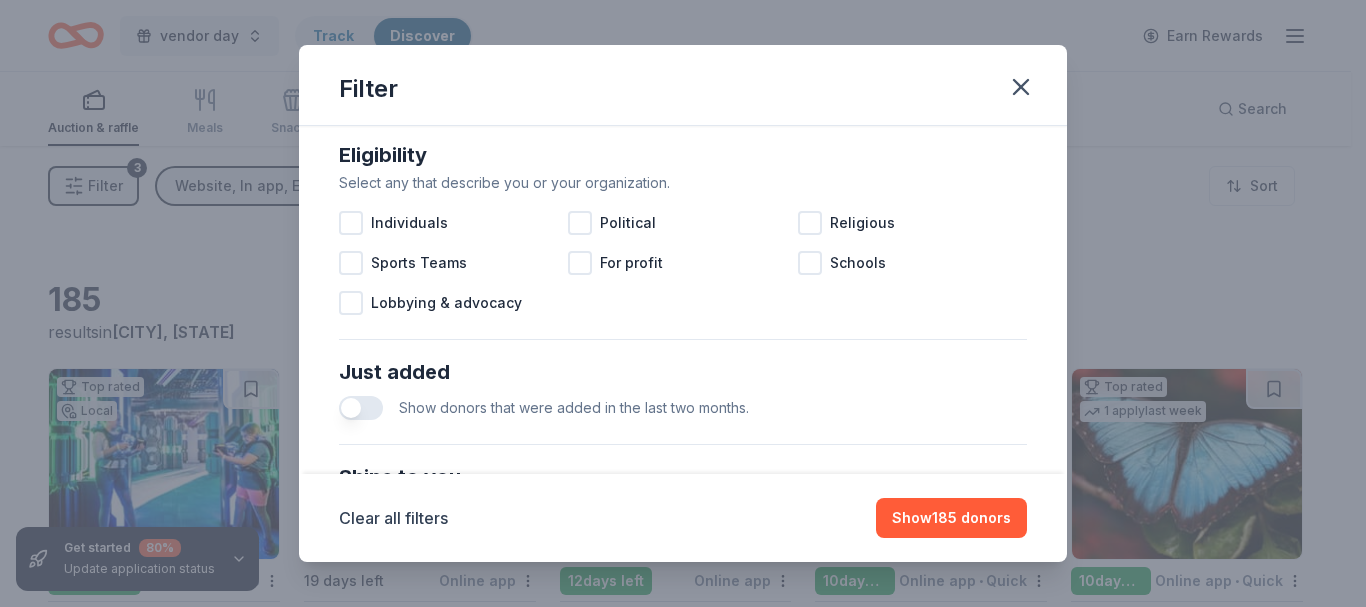 scroll, scrollTop: 600, scrollLeft: 0, axis: vertical 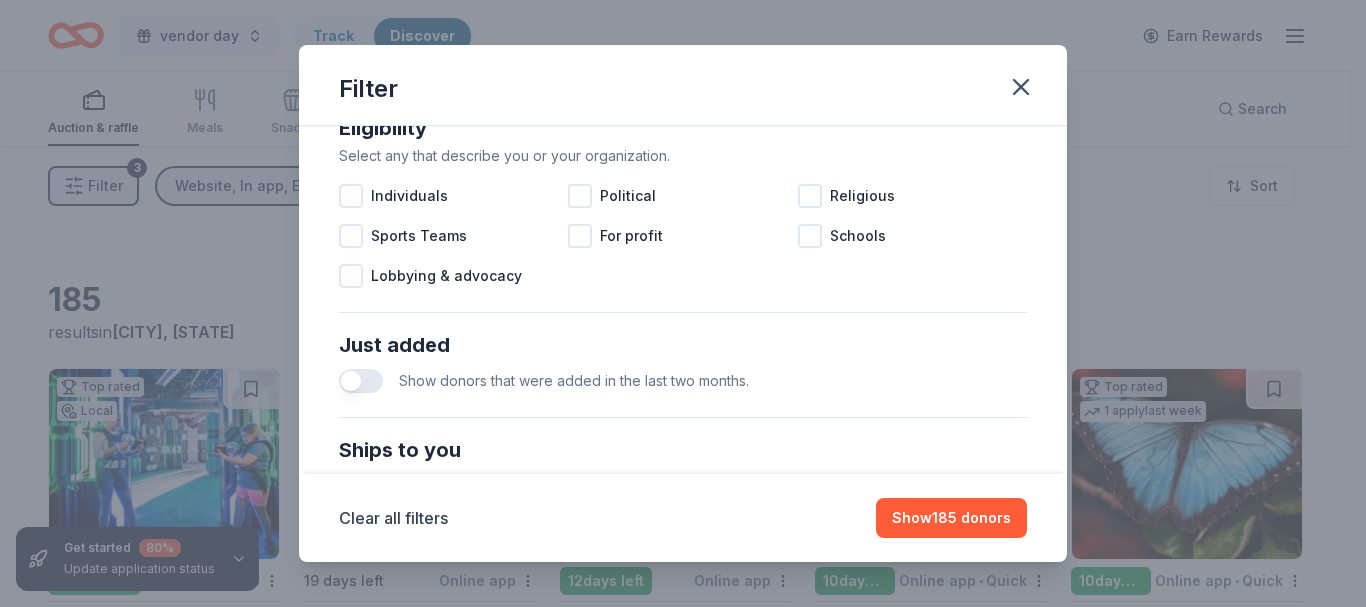 click at bounding box center [810, 196] 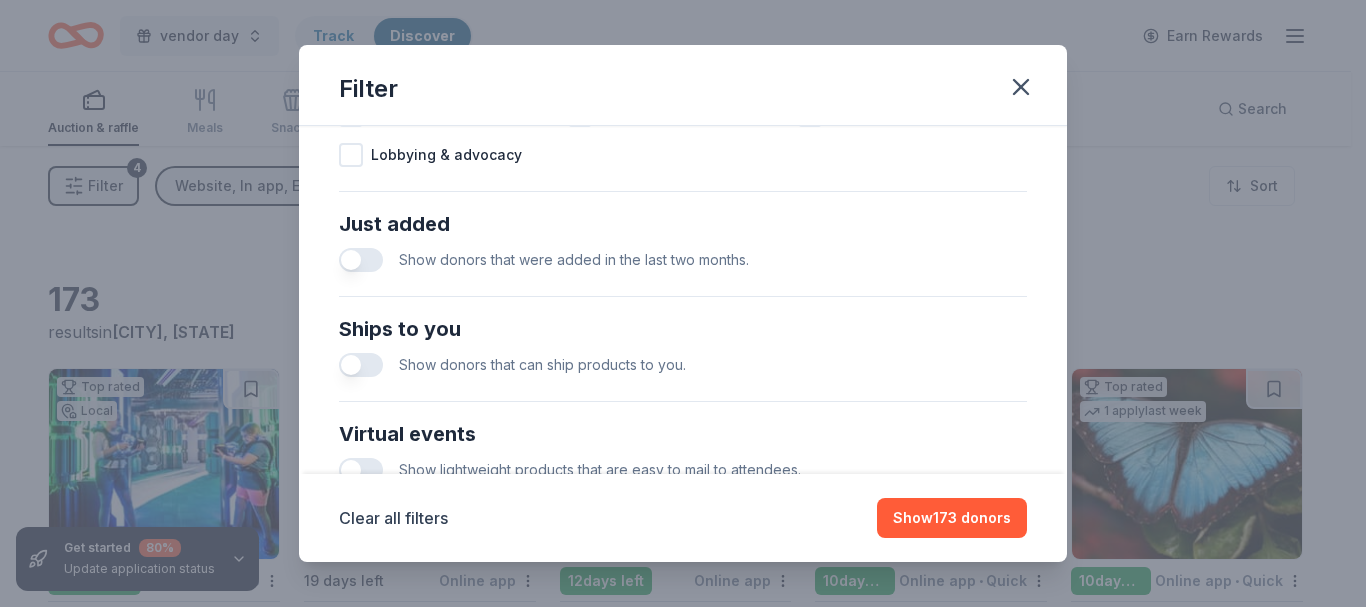 scroll, scrollTop: 800, scrollLeft: 0, axis: vertical 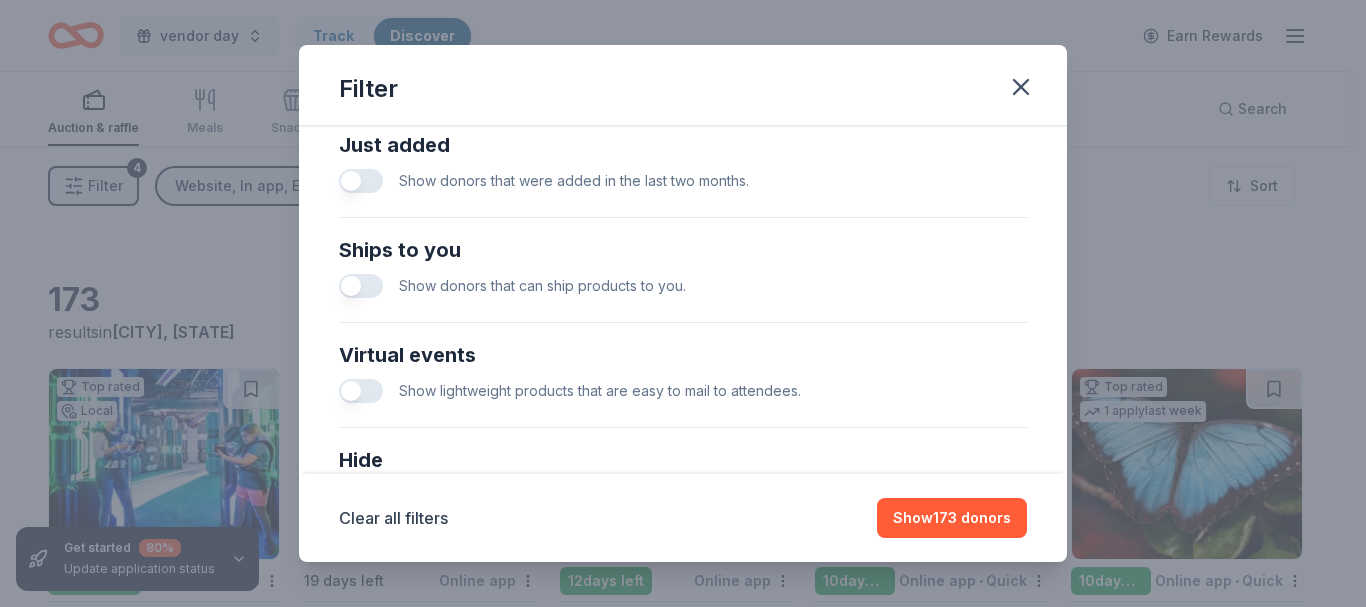 click at bounding box center (361, 286) 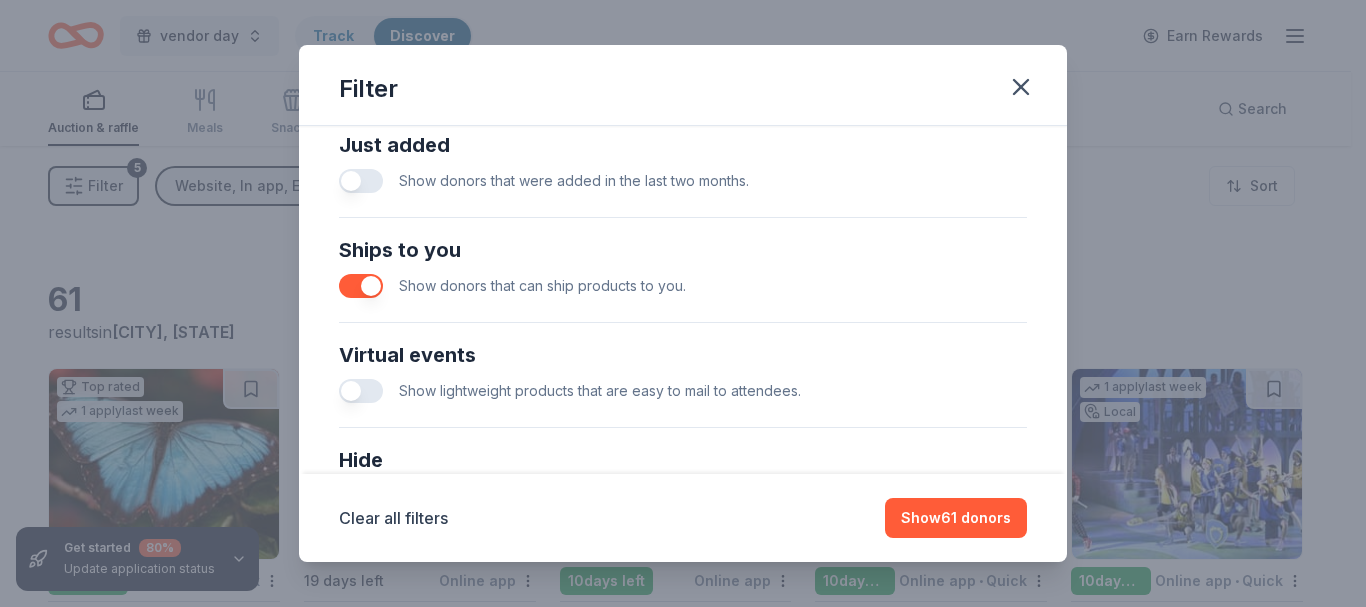 click at bounding box center [361, 181] 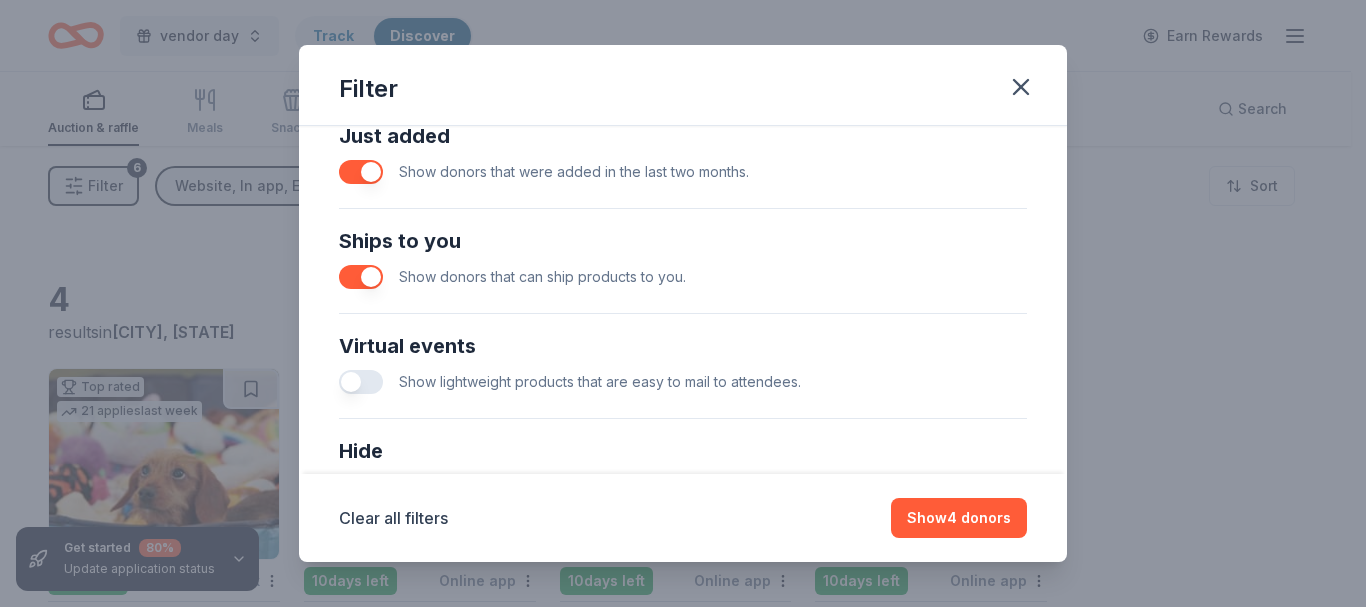 scroll, scrollTop: 700, scrollLeft: 0, axis: vertical 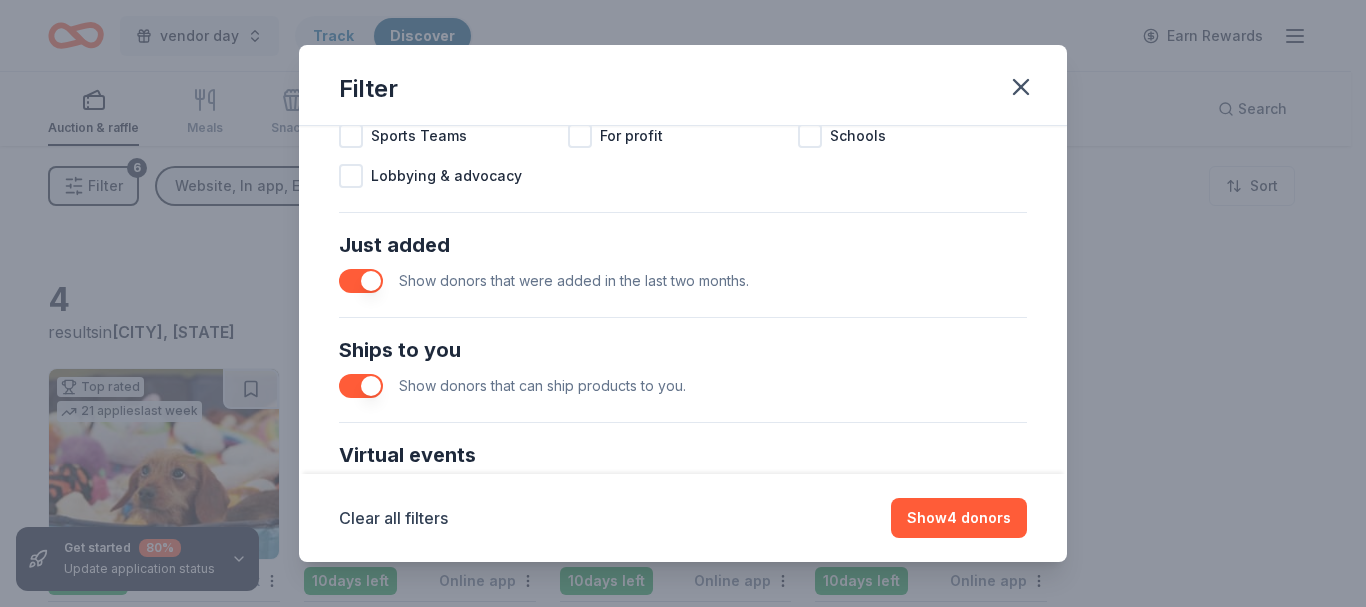 click at bounding box center (361, 281) 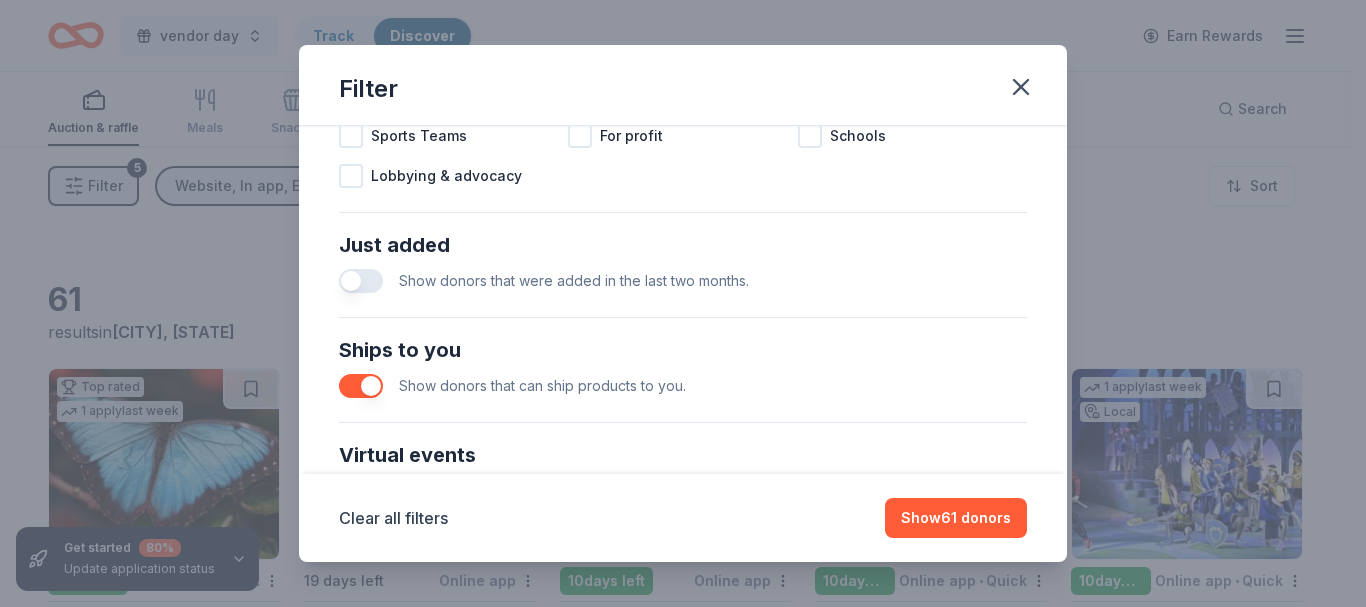 click at bounding box center [361, 386] 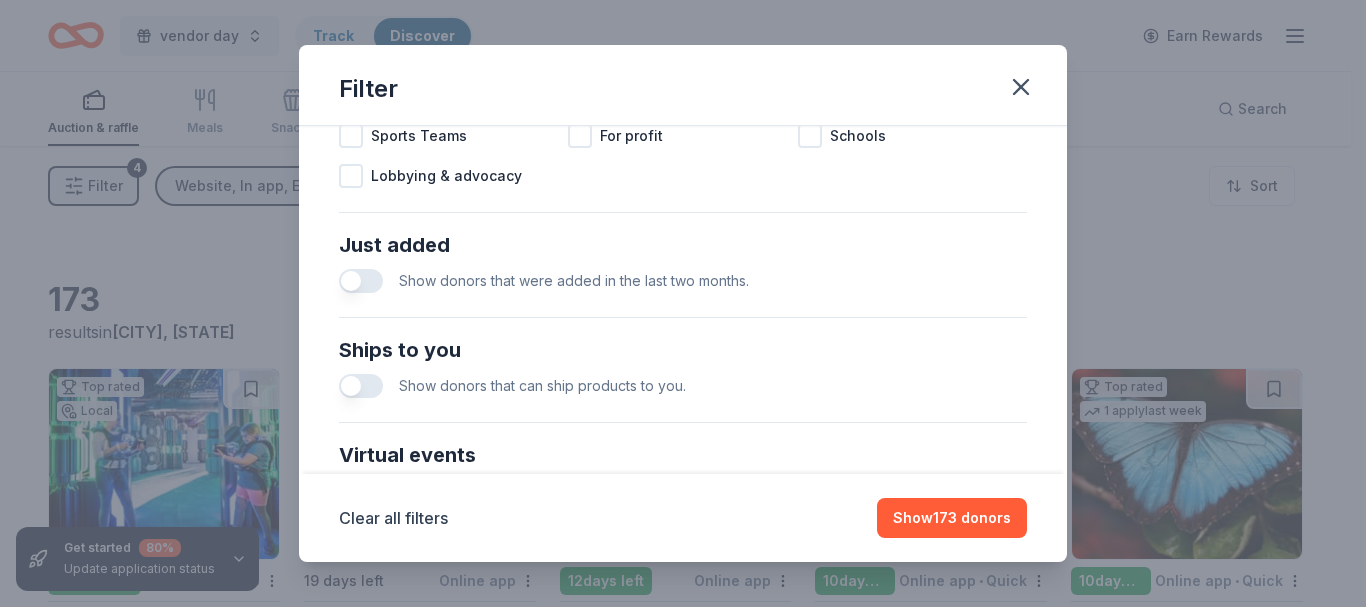 click at bounding box center [361, 386] 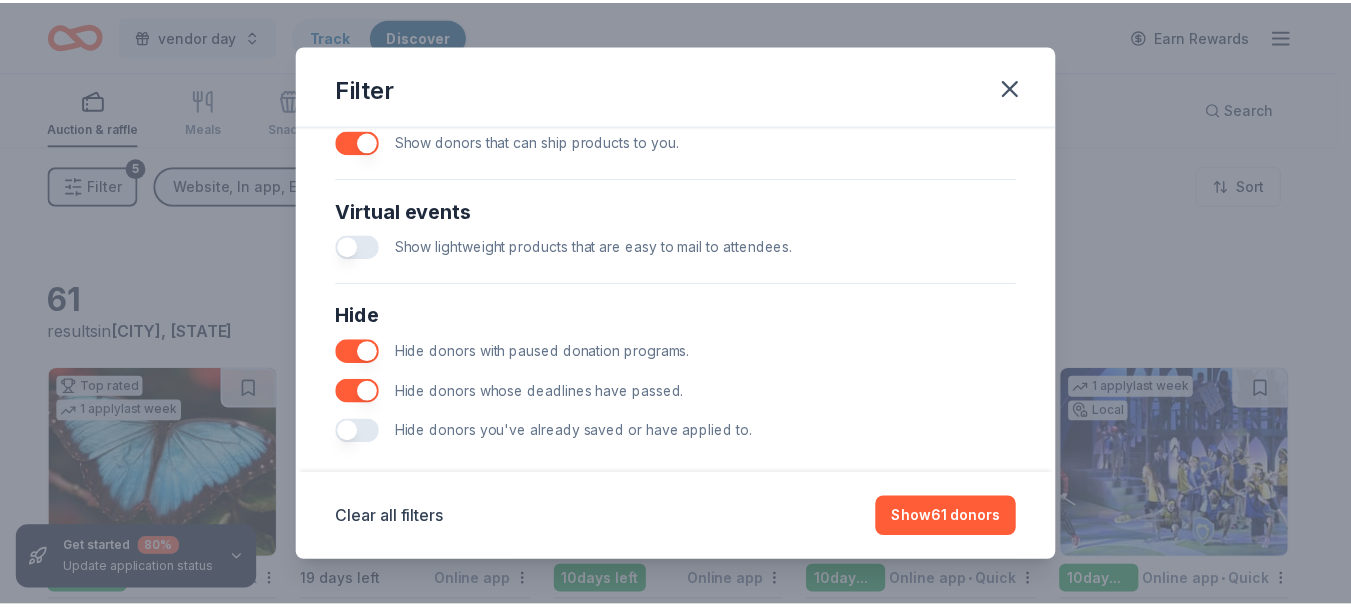 scroll, scrollTop: 969, scrollLeft: 0, axis: vertical 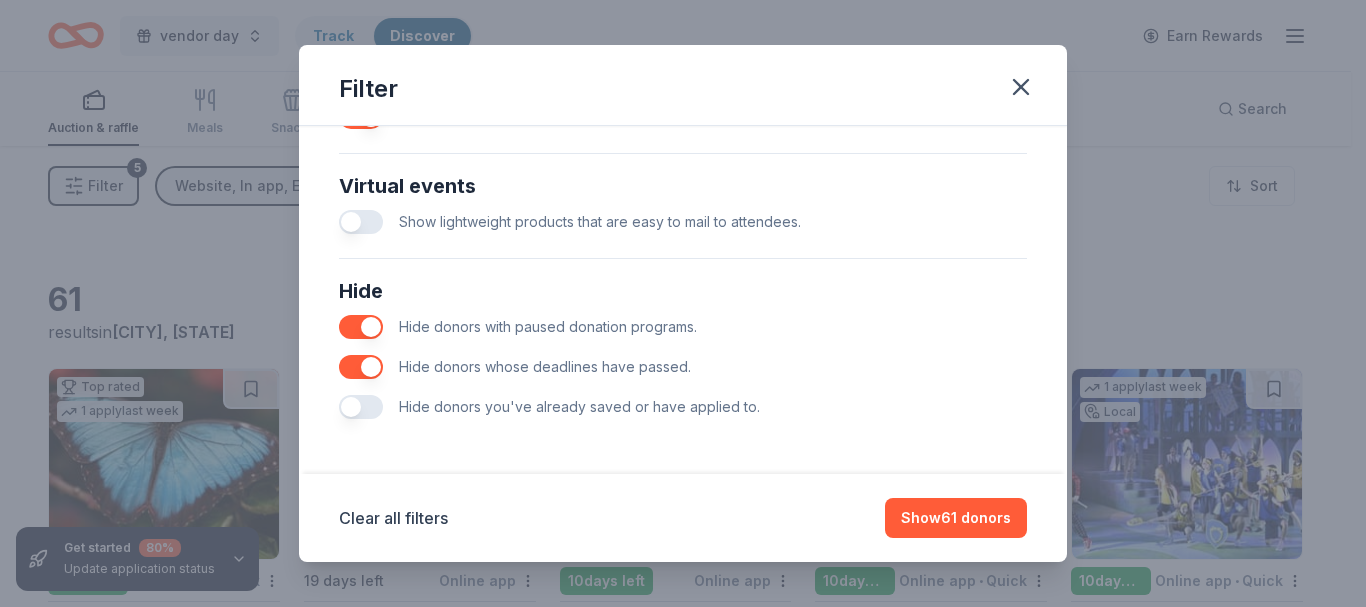 click at bounding box center [361, 327] 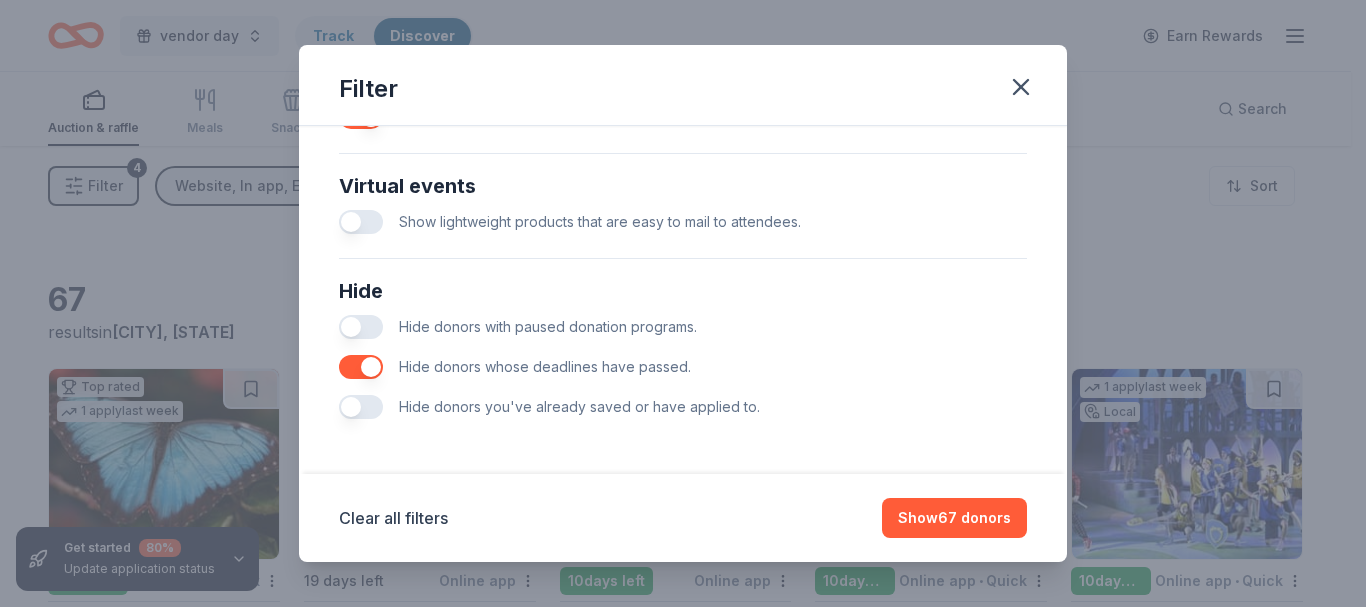 click at bounding box center [361, 407] 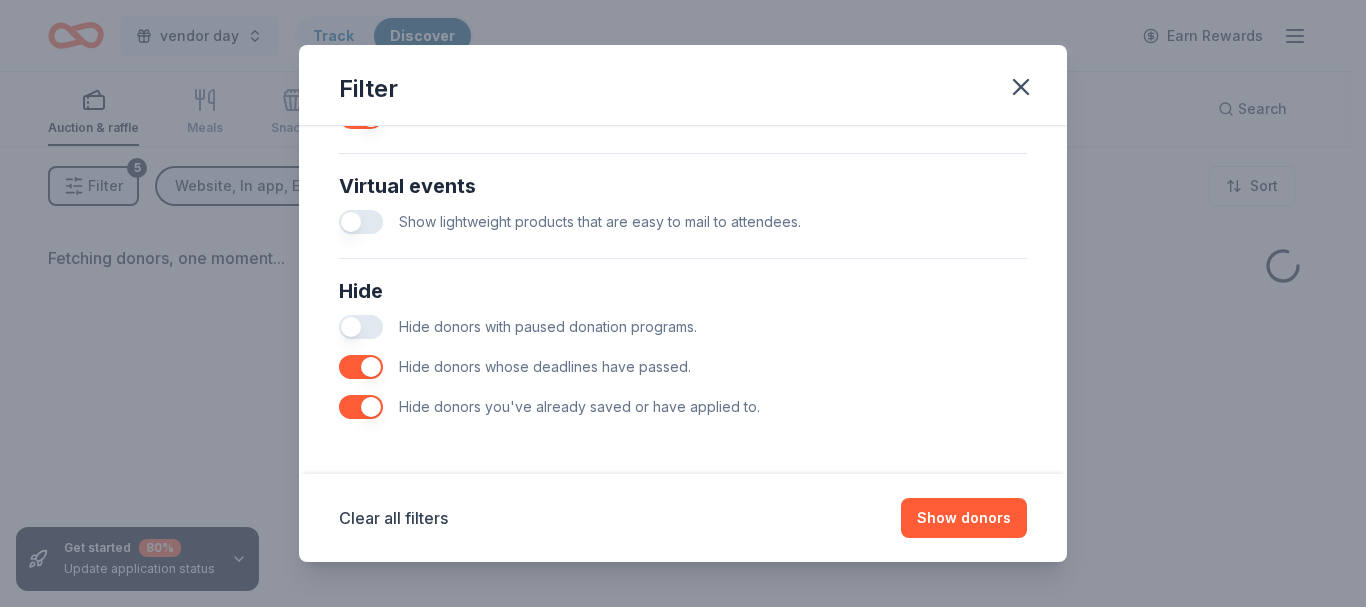 click at bounding box center [361, 367] 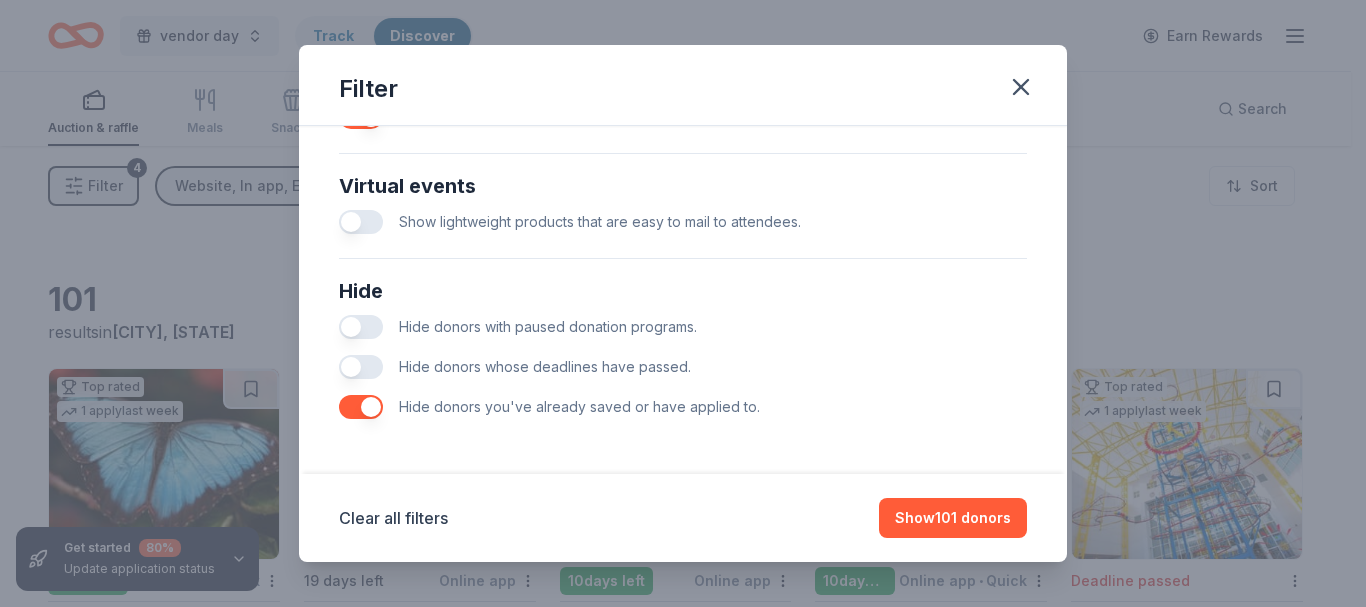 click on "Show  101   donors" at bounding box center [953, 518] 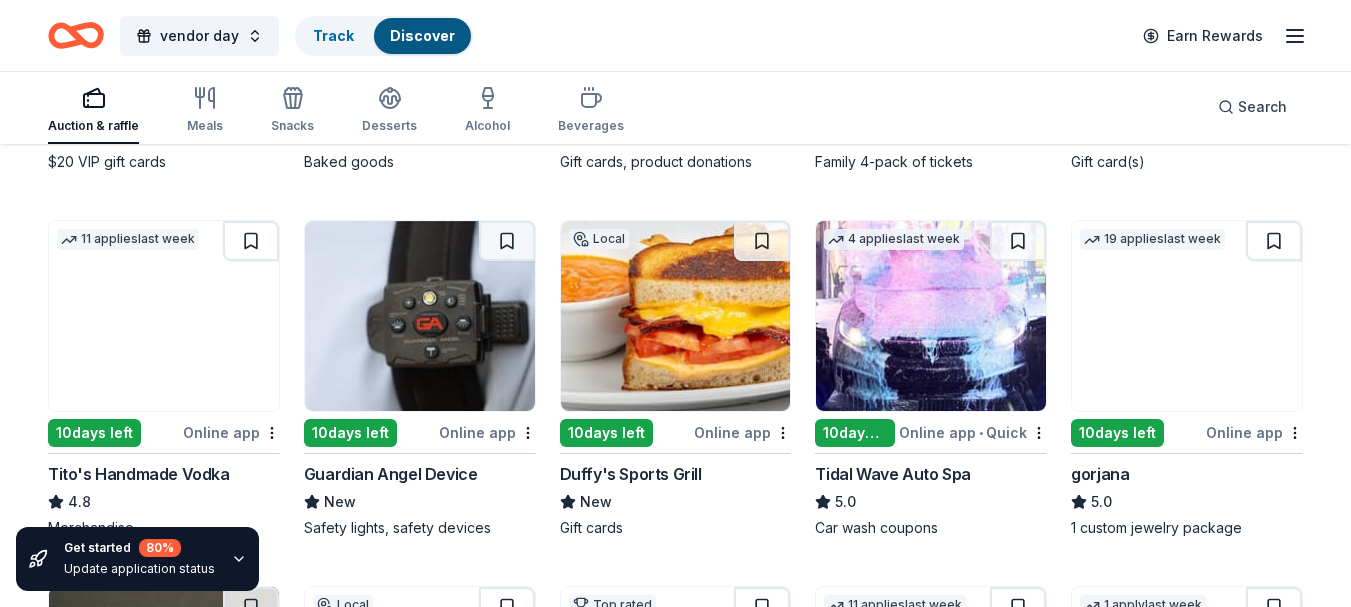 scroll, scrollTop: 1000, scrollLeft: 0, axis: vertical 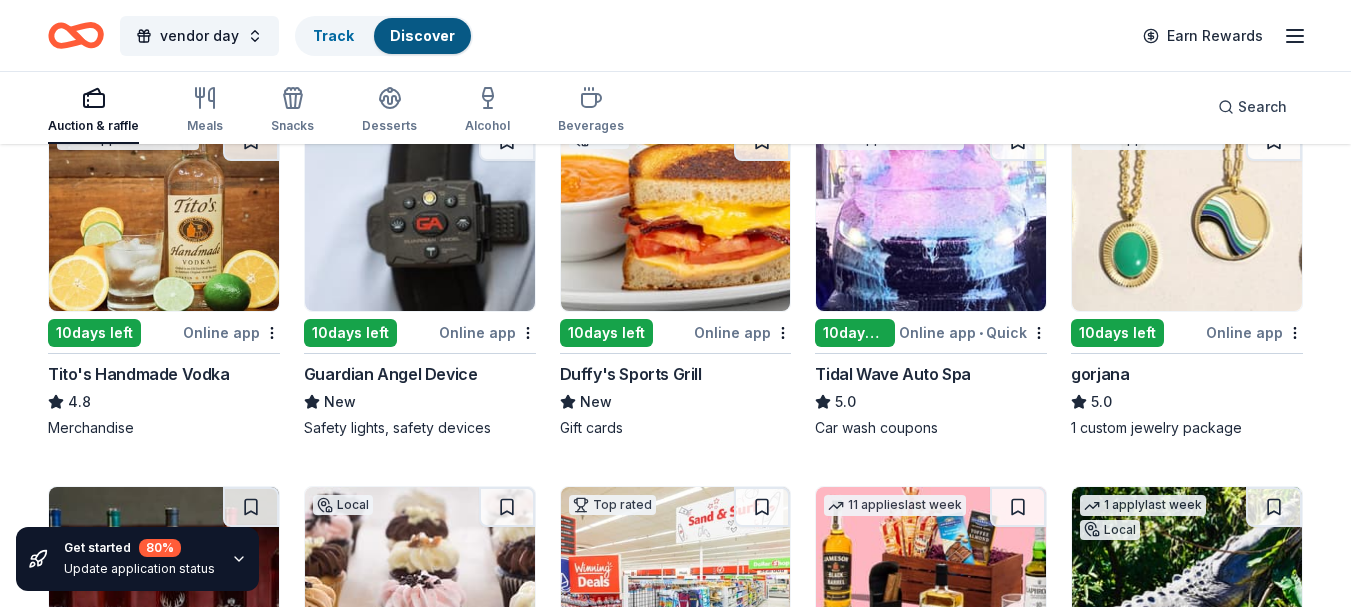 click on "Online app" at bounding box center (1254, 332) 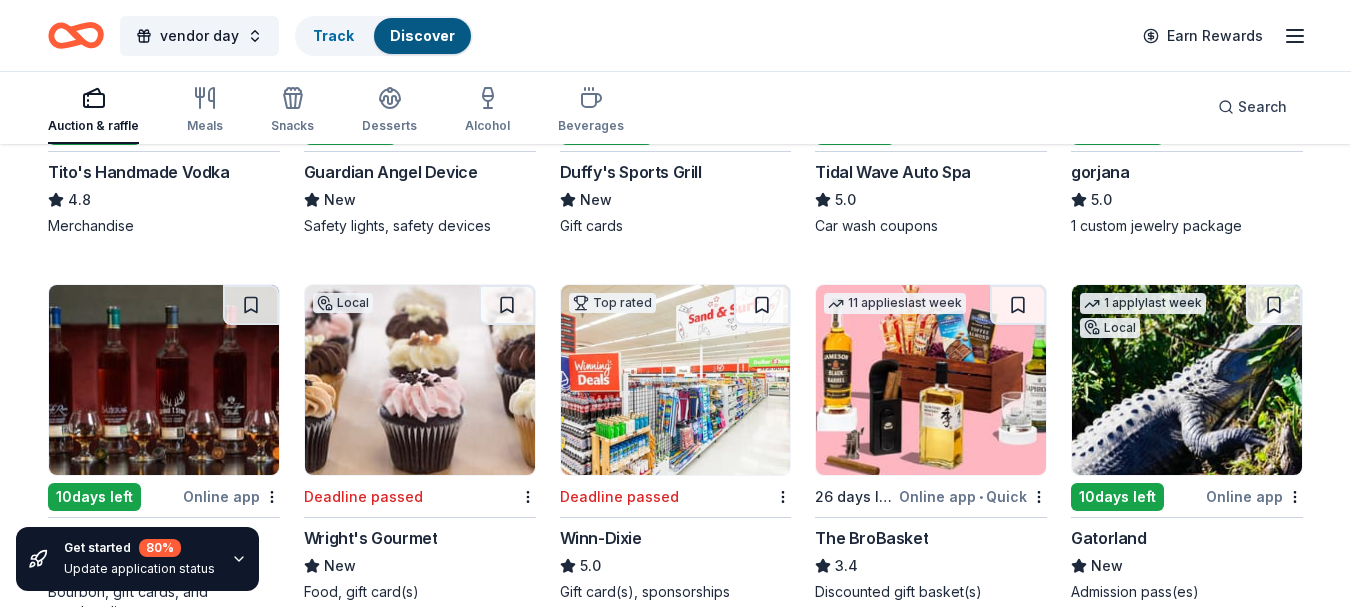 scroll, scrollTop: 1300, scrollLeft: 0, axis: vertical 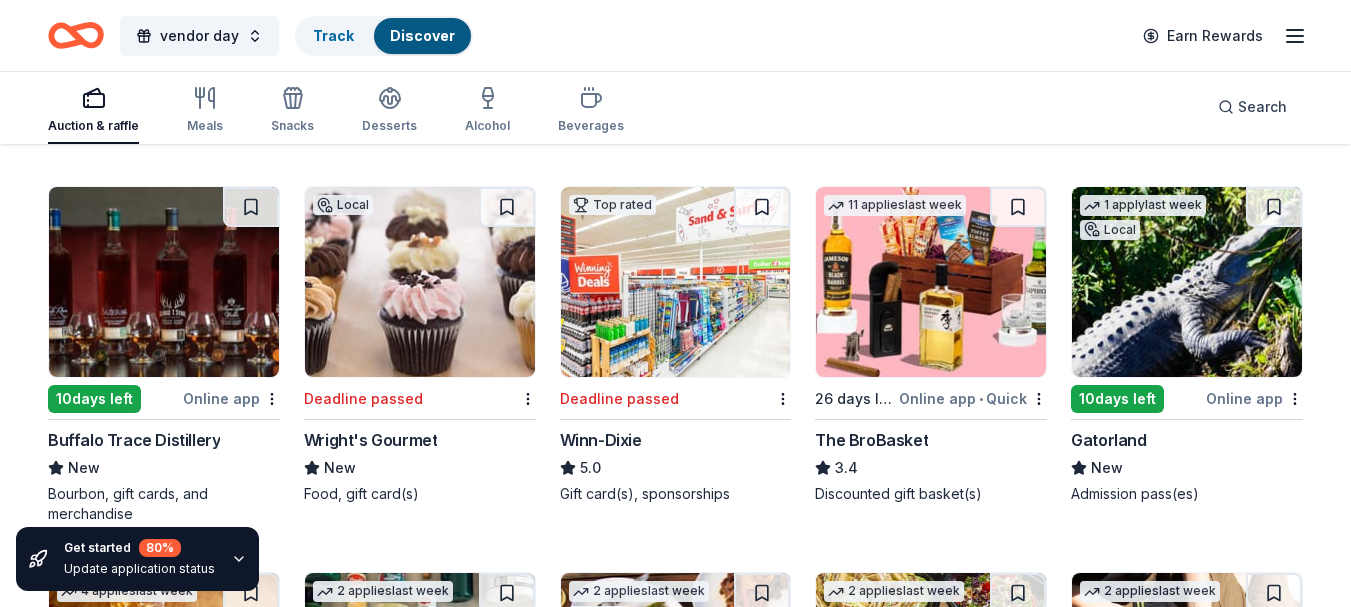 click on "Wright's Gourmet" at bounding box center (371, 440) 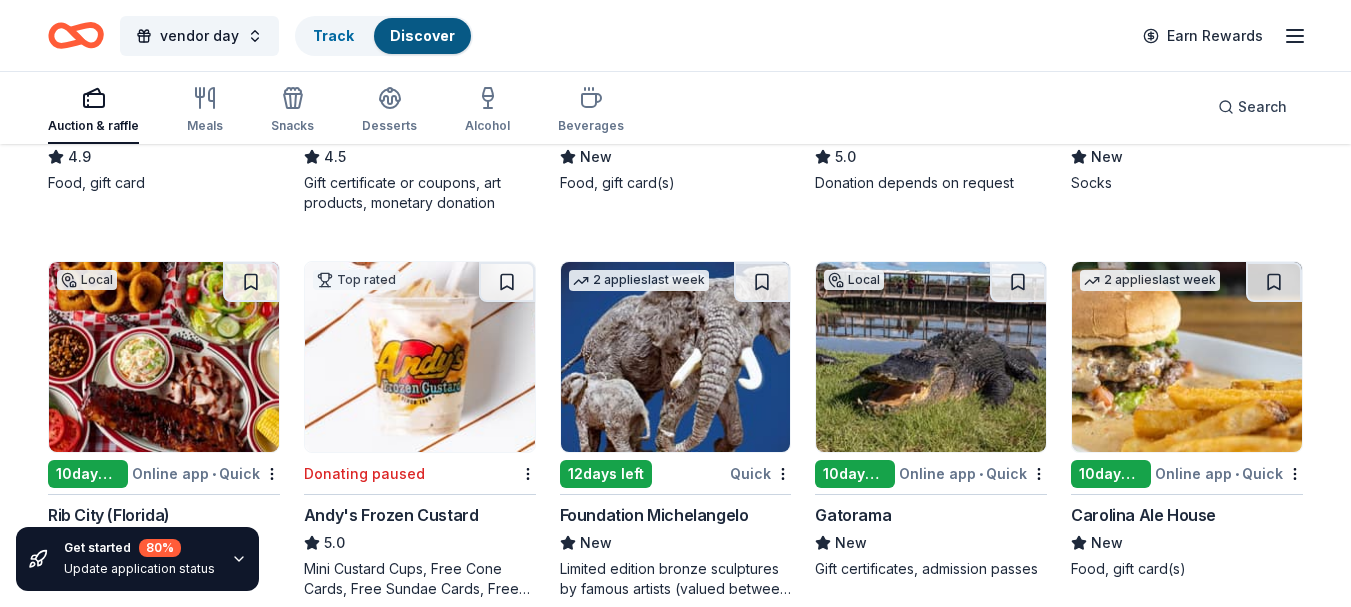 scroll, scrollTop: 2100, scrollLeft: 0, axis: vertical 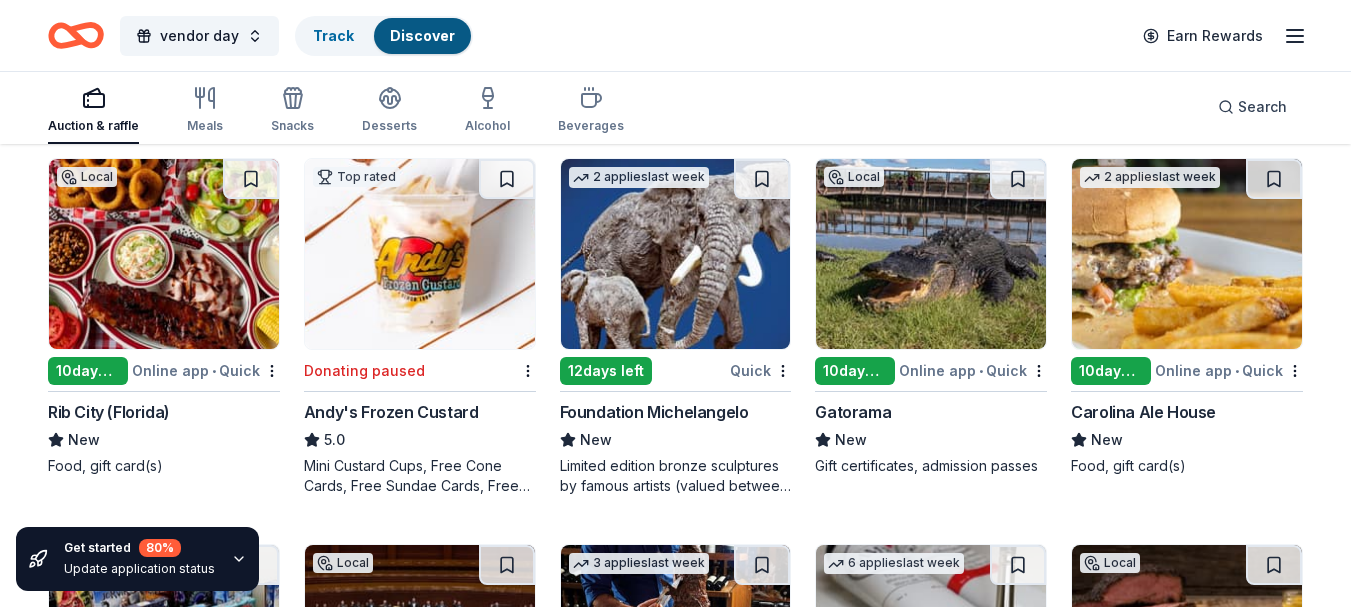 click on "Andy's Frozen Custard" at bounding box center [391, 412] 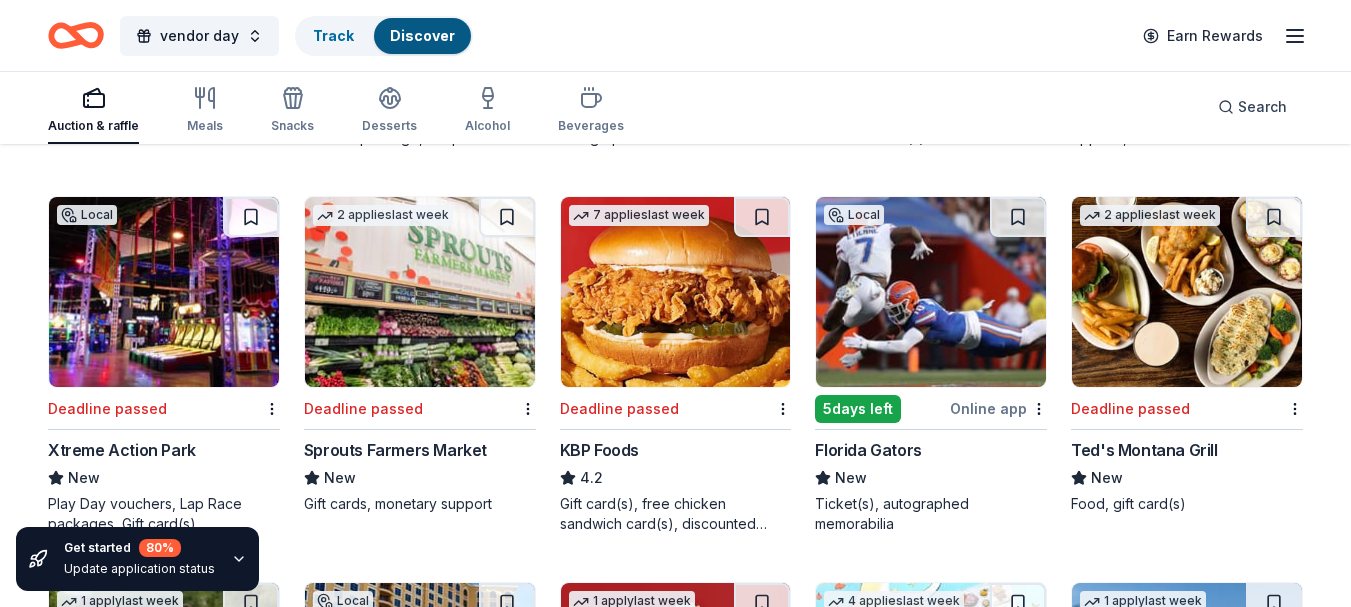 scroll, scrollTop: 3300, scrollLeft: 0, axis: vertical 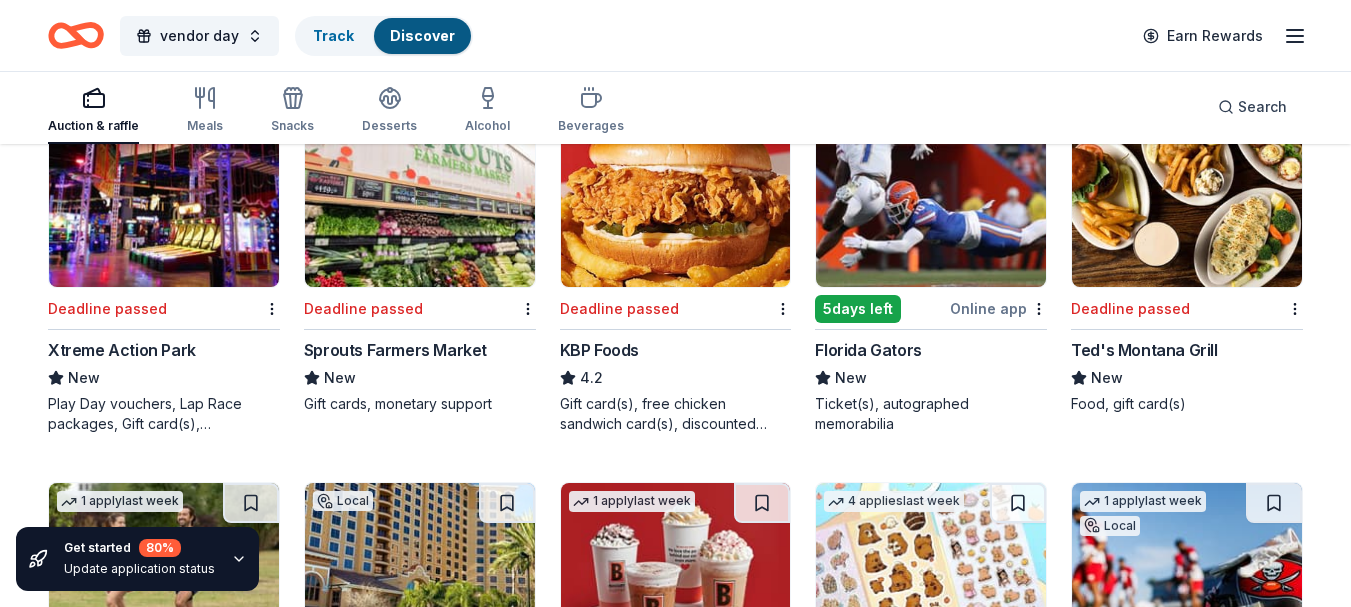 click on "Sprouts Farmers Market" at bounding box center (395, 350) 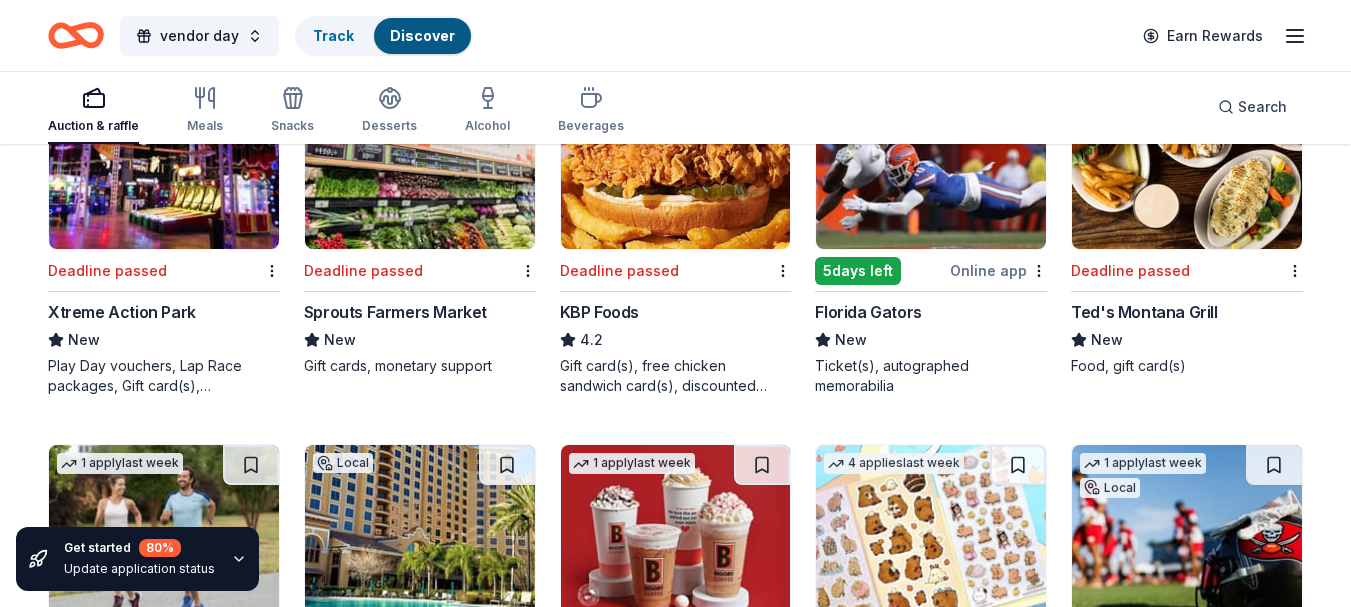 scroll, scrollTop: 3673, scrollLeft: 0, axis: vertical 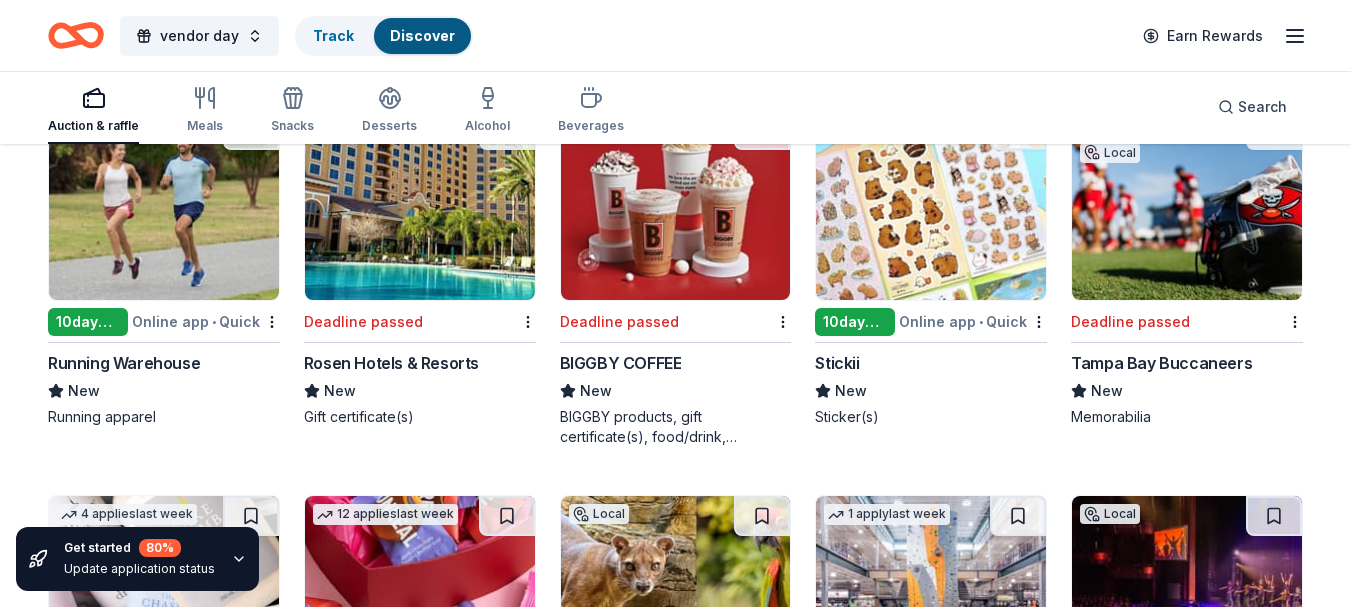 click on "10  days left" at bounding box center (855, 322) 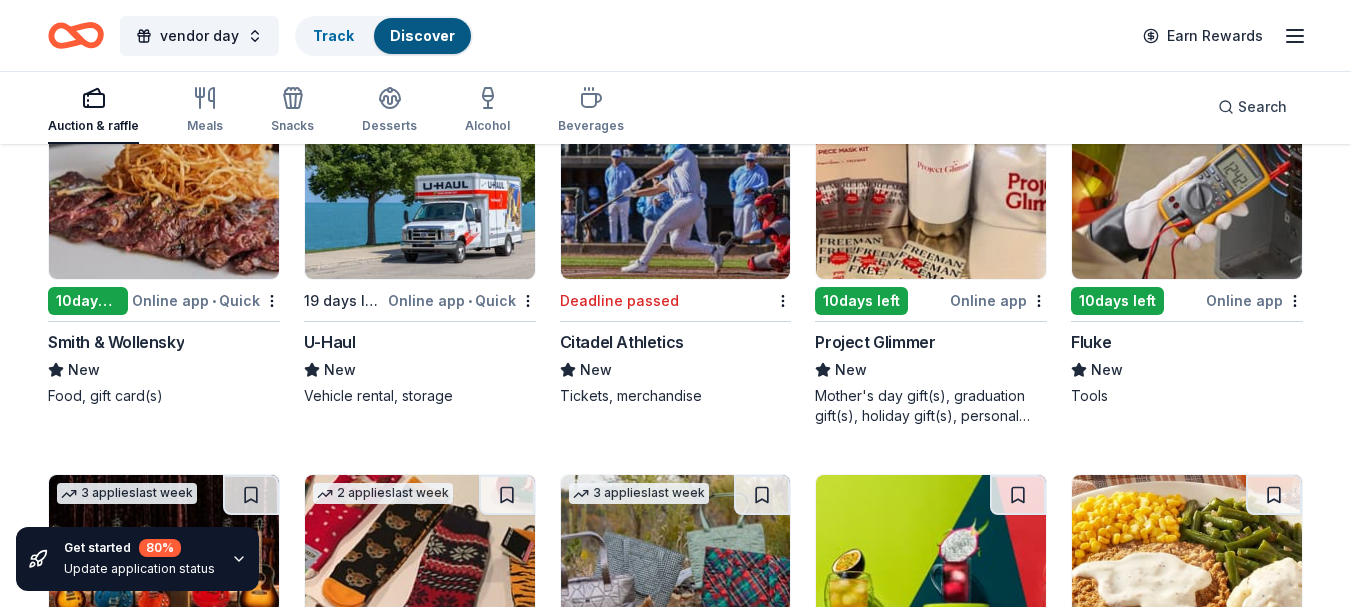 scroll, scrollTop: 4845, scrollLeft: 0, axis: vertical 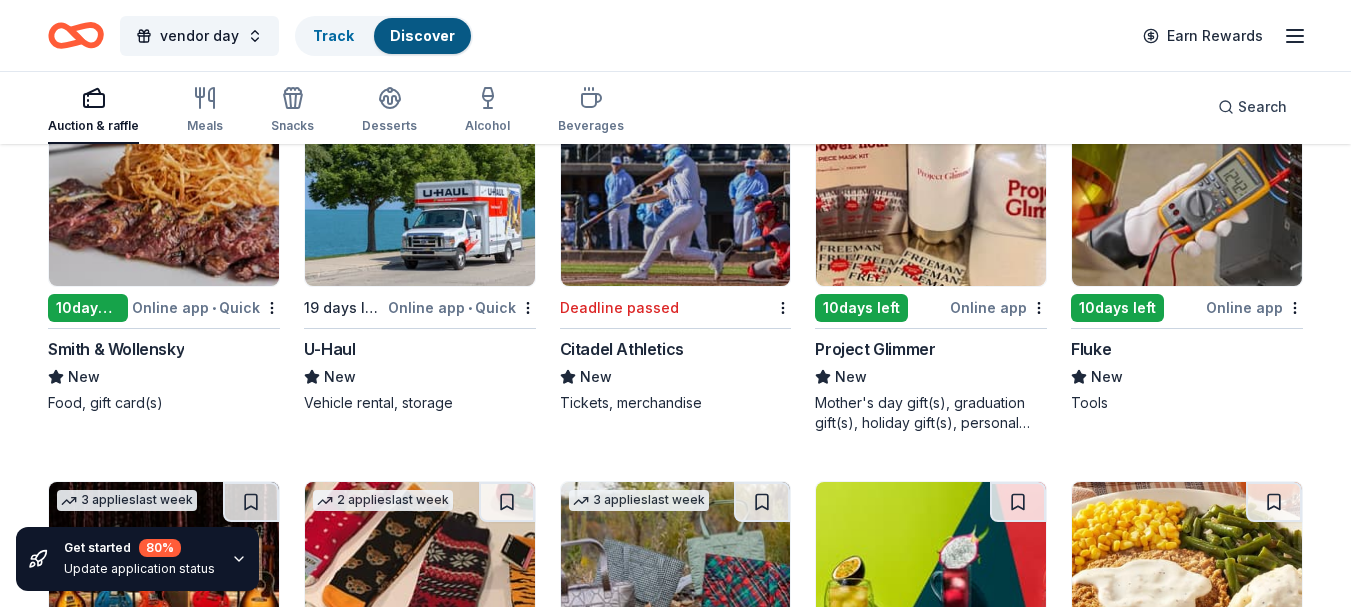 click at bounding box center [931, 191] 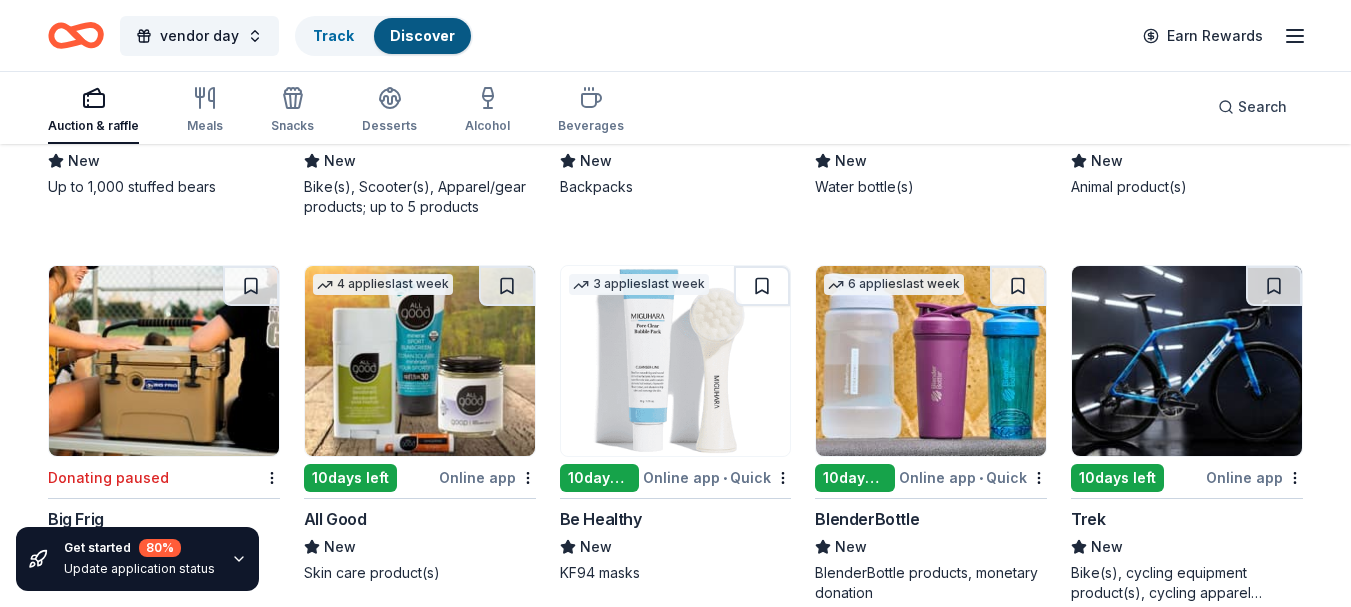 scroll, scrollTop: 6717, scrollLeft: 0, axis: vertical 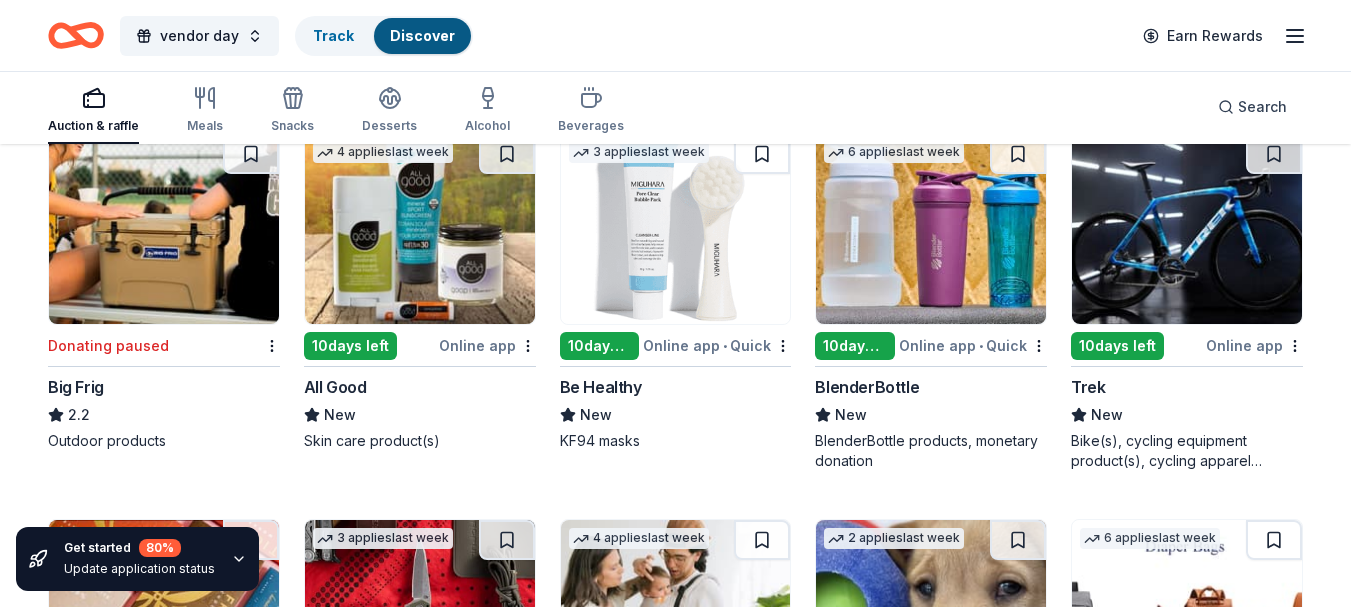 click at bounding box center (420, 229) 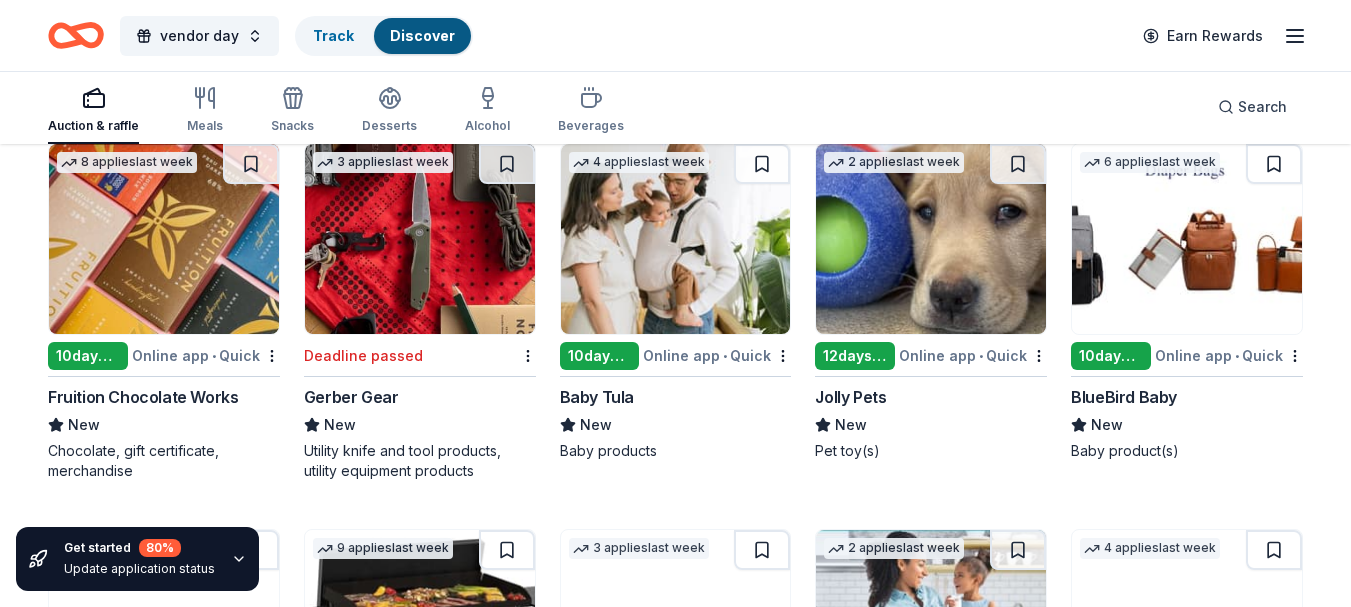 scroll, scrollTop: 7117, scrollLeft: 0, axis: vertical 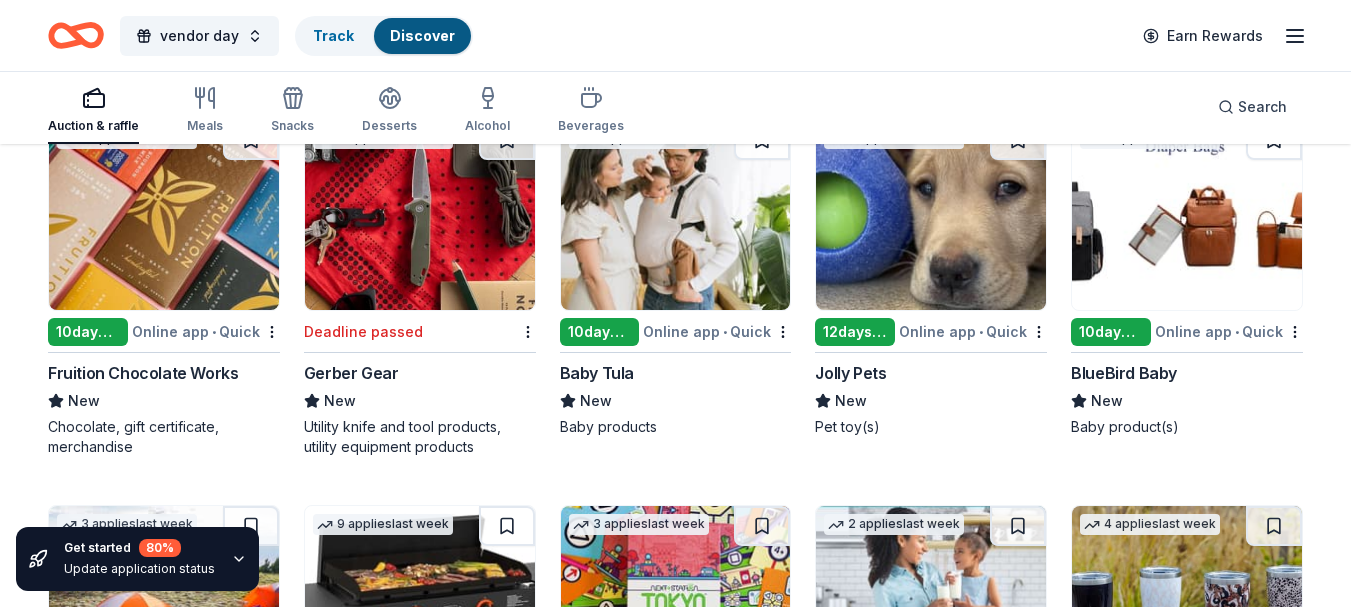 click on "Online app • Quick" at bounding box center (206, 331) 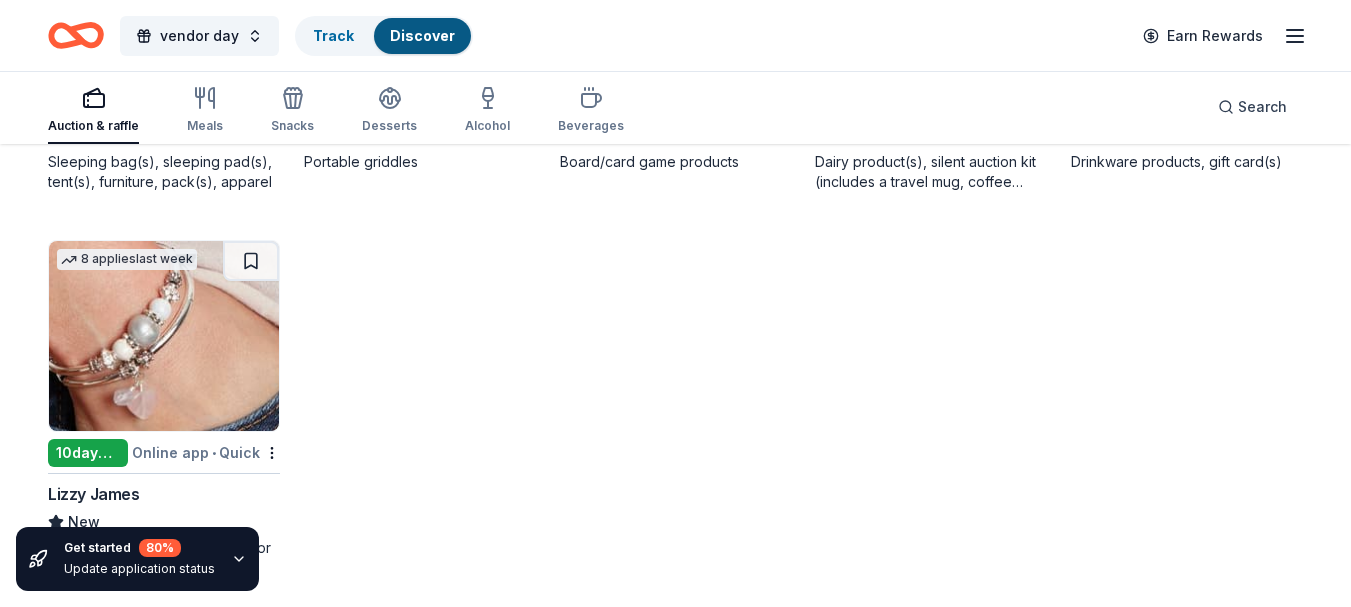 scroll, scrollTop: 7779, scrollLeft: 0, axis: vertical 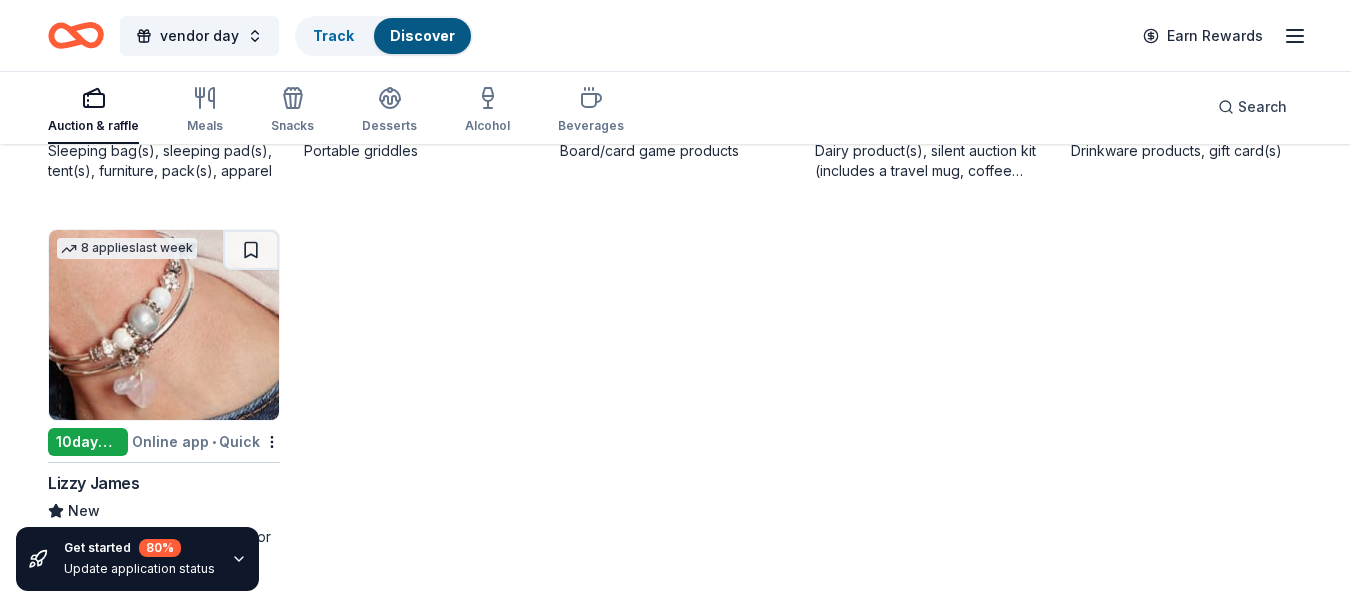 click at bounding box center [164, 325] 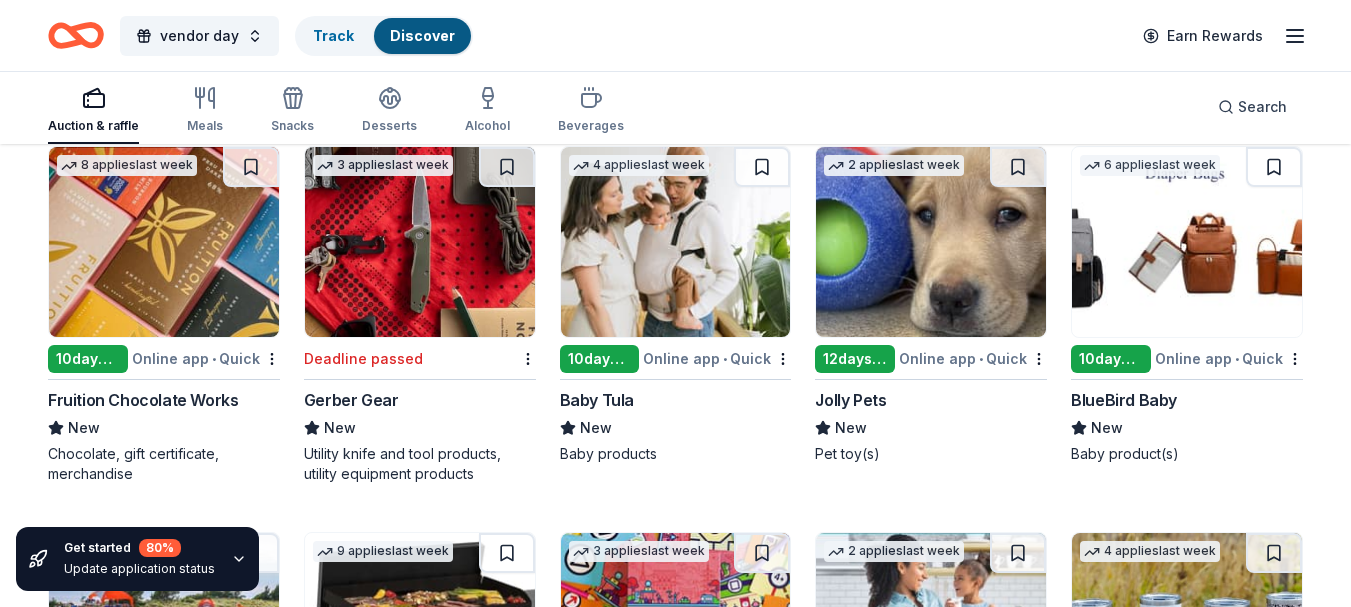 scroll, scrollTop: 6779, scrollLeft: 0, axis: vertical 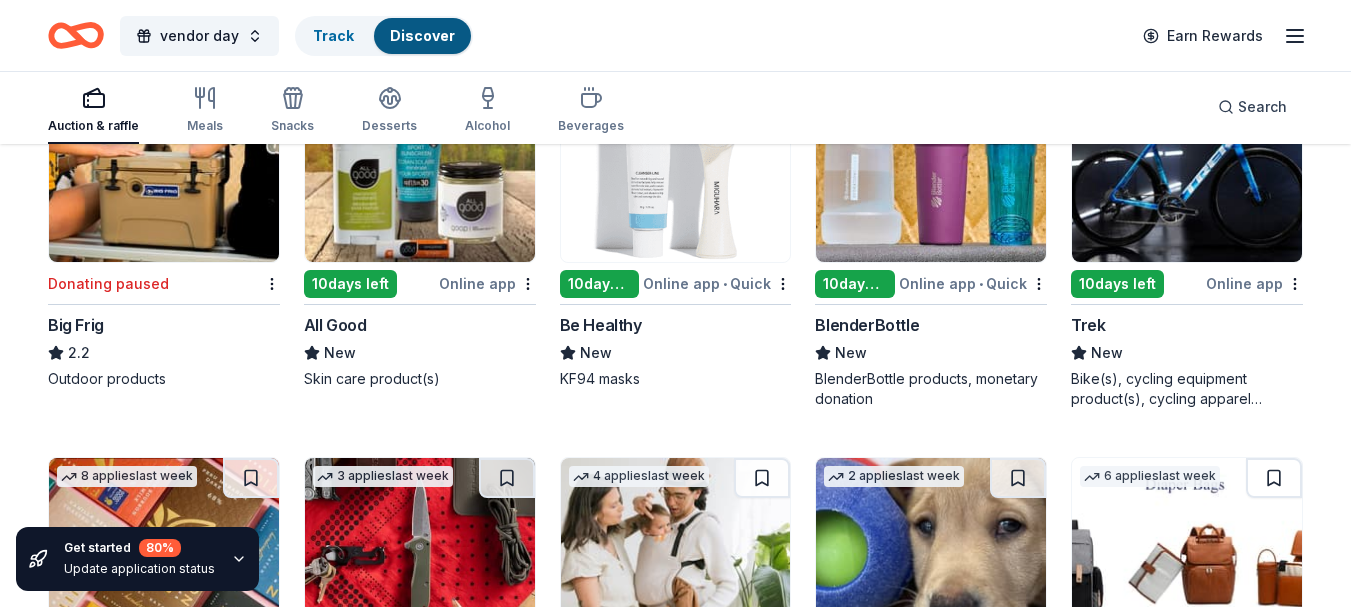 click 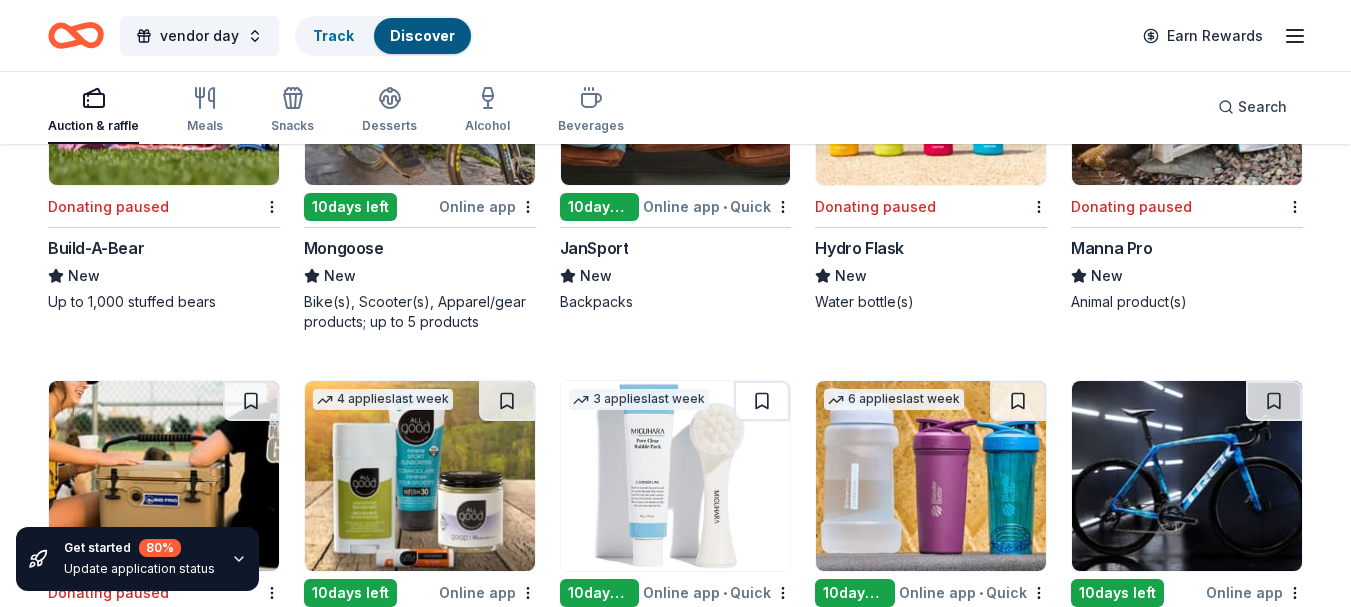 scroll, scrollTop: 6379, scrollLeft: 0, axis: vertical 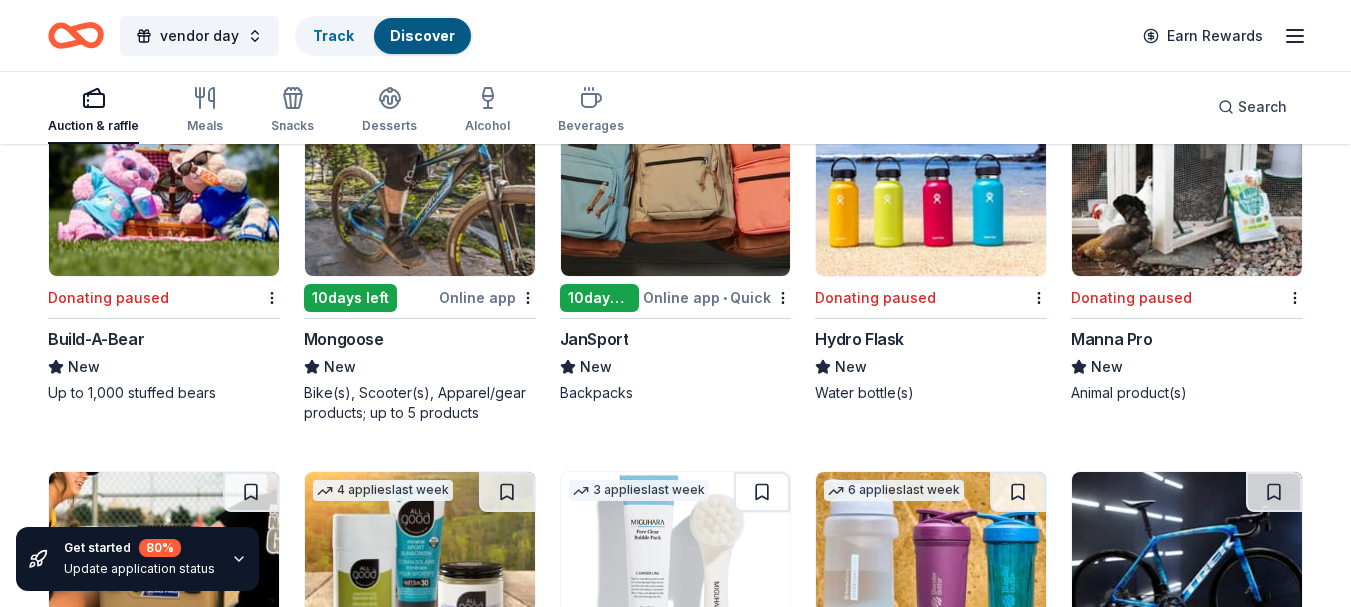 click 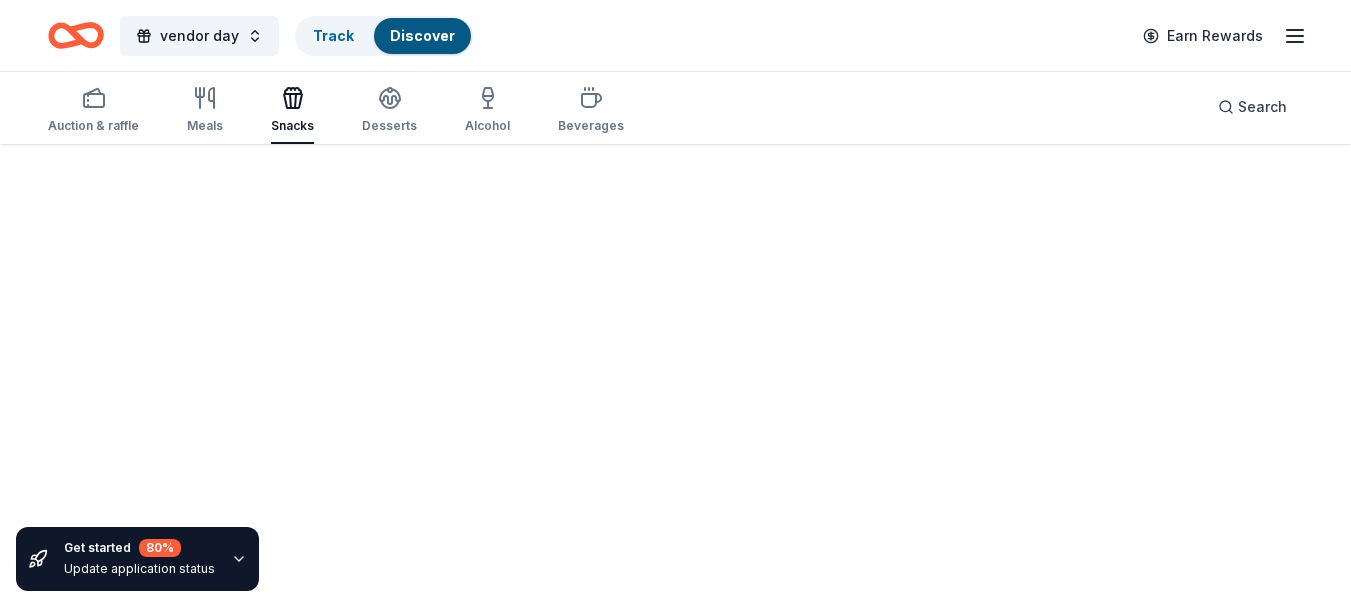 scroll, scrollTop: 0, scrollLeft: 0, axis: both 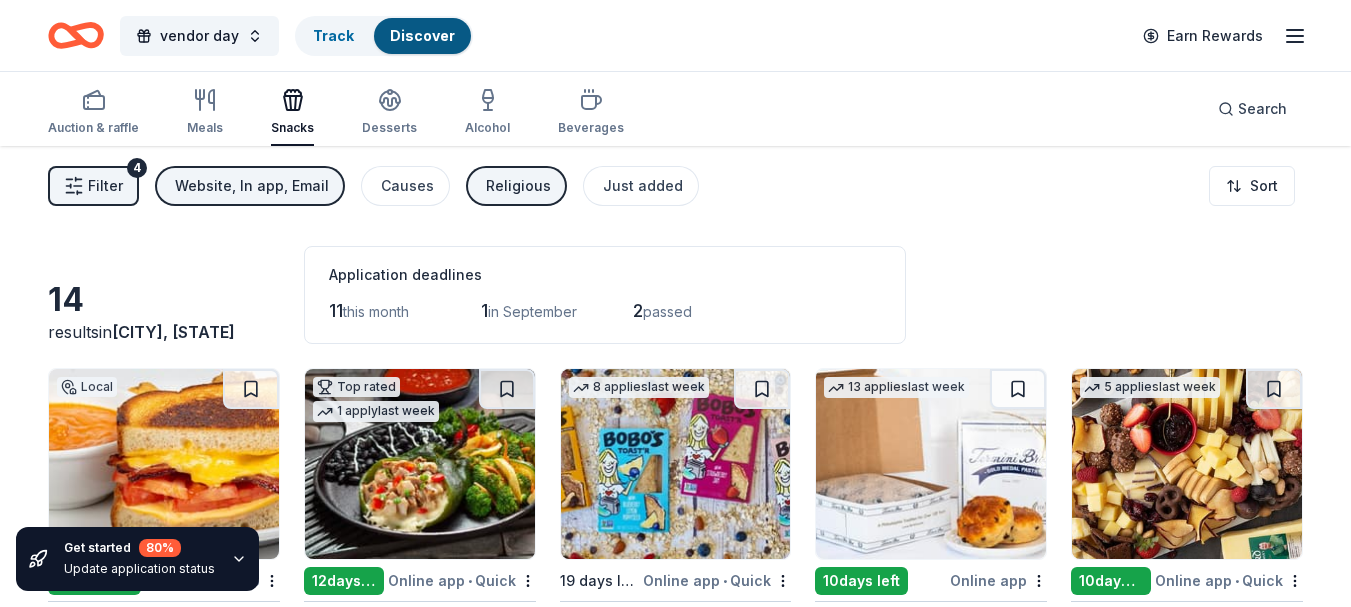 click on "Just added" at bounding box center [643, 186] 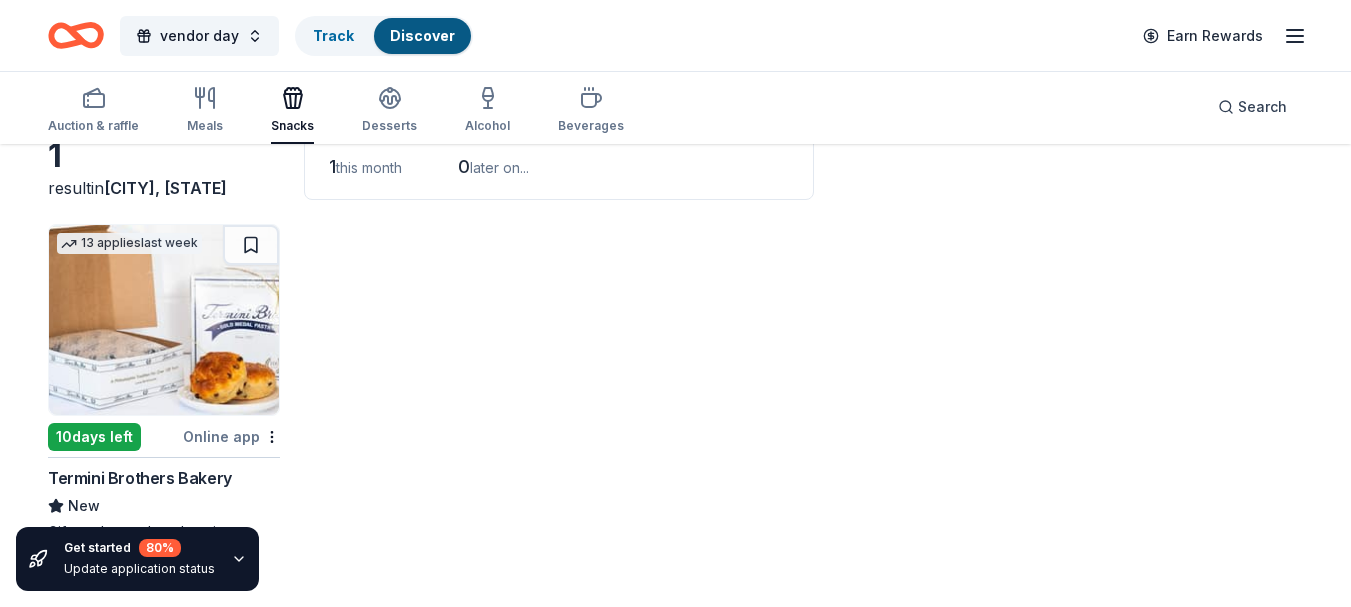 scroll, scrollTop: 146, scrollLeft: 0, axis: vertical 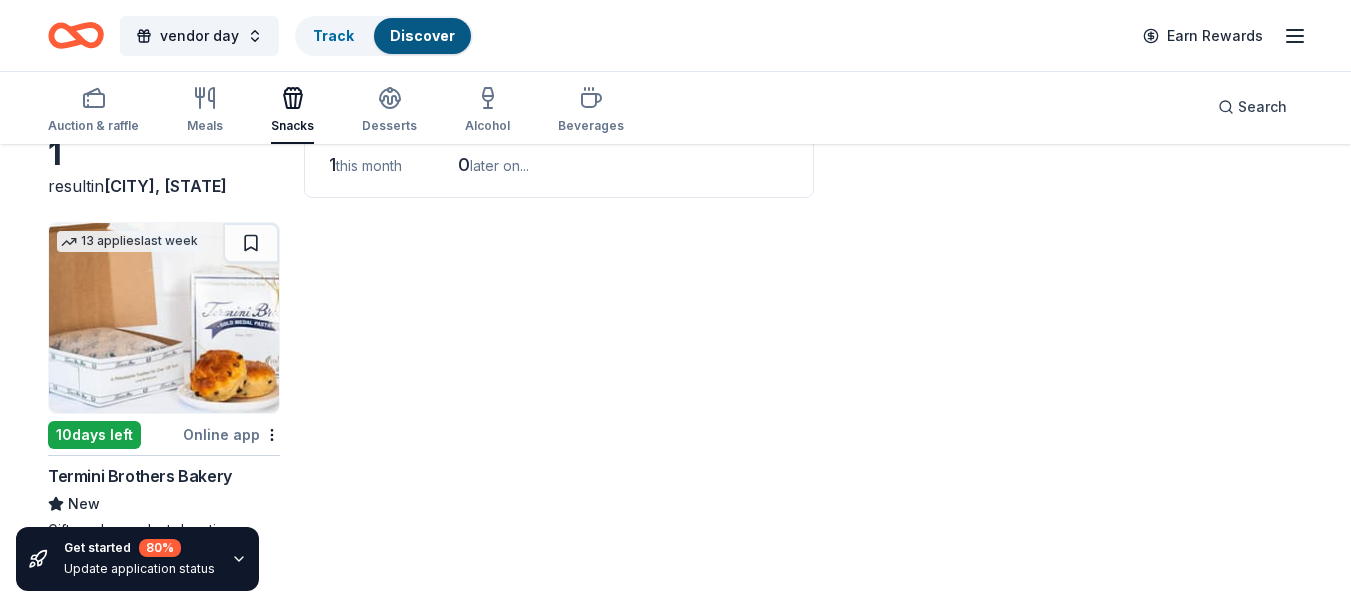click on "Termini Brothers Bakery" at bounding box center [140, 476] 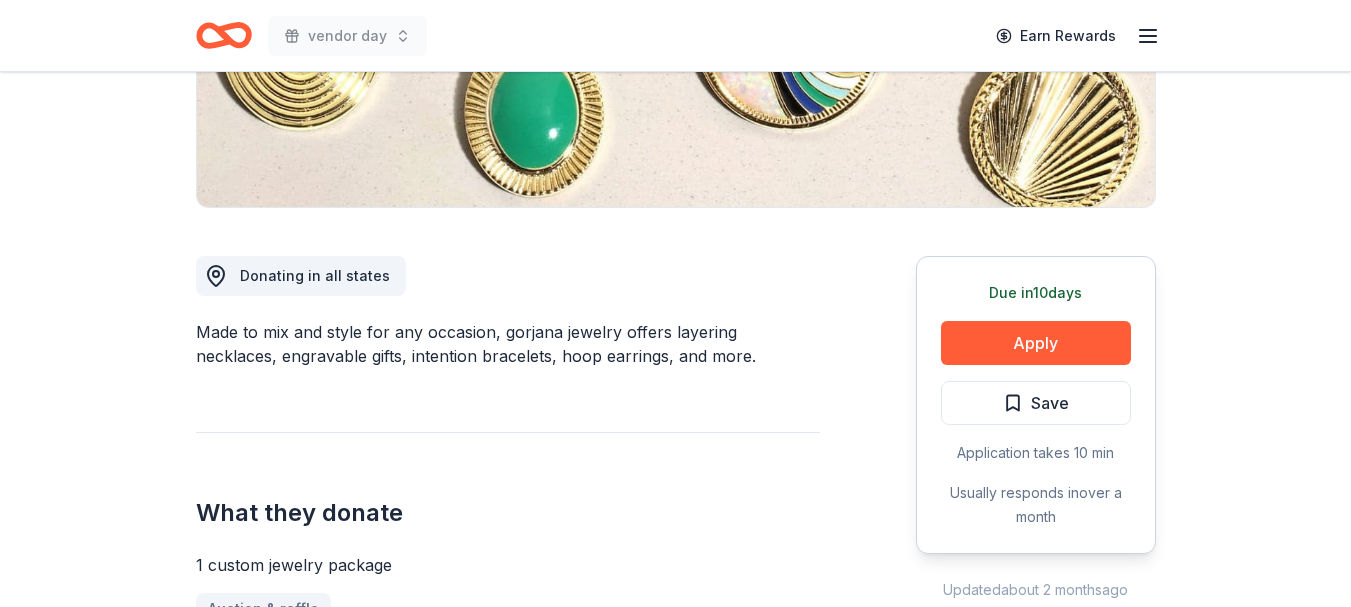 click on "Apply" at bounding box center (1036, 343) 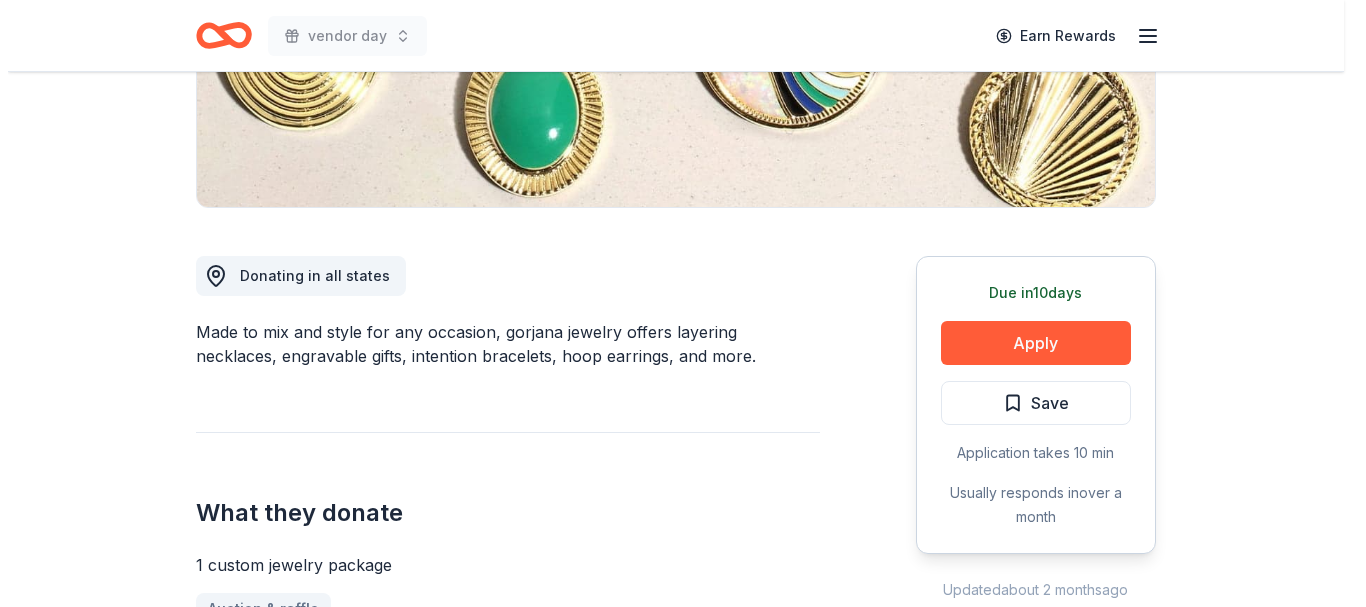 scroll, scrollTop: 400, scrollLeft: 0, axis: vertical 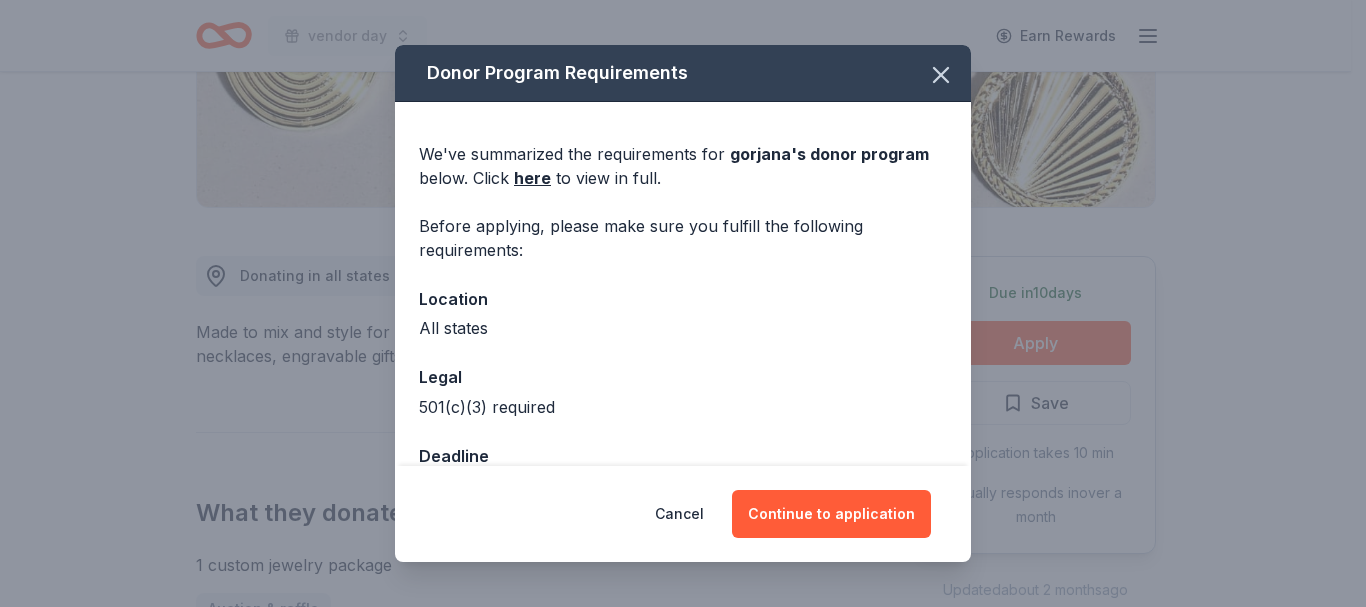 click on "Continue to application" at bounding box center (831, 514) 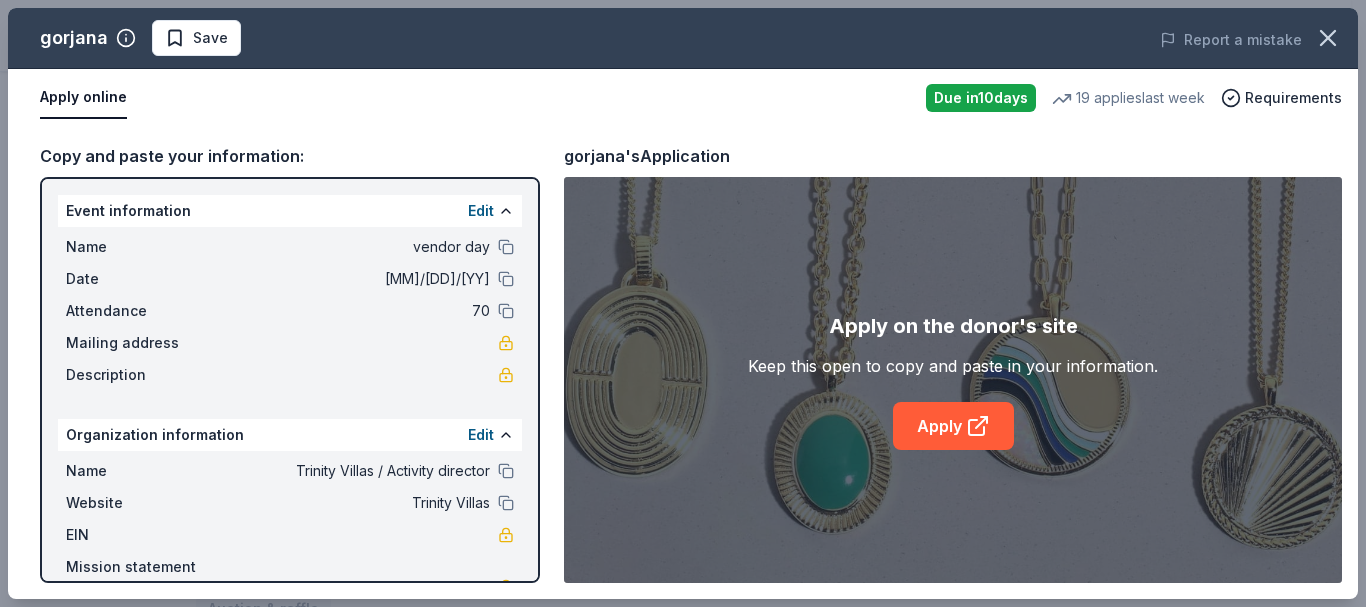 click on "Apply" at bounding box center [953, 426] 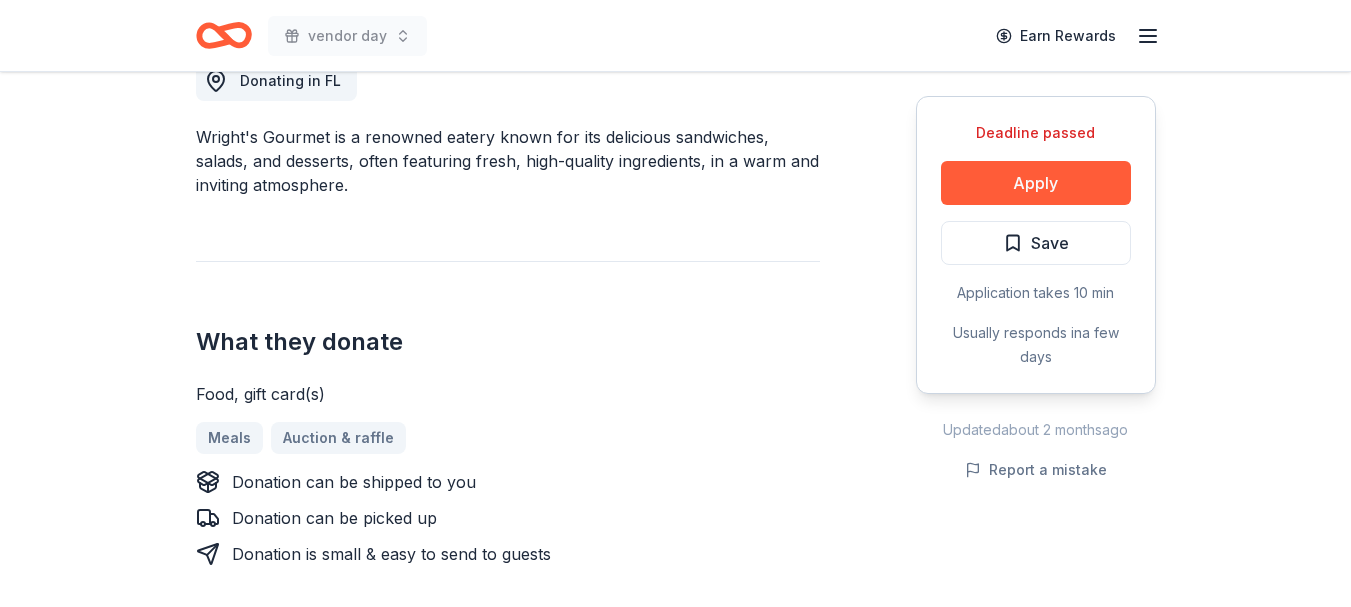 scroll, scrollTop: 600, scrollLeft: 0, axis: vertical 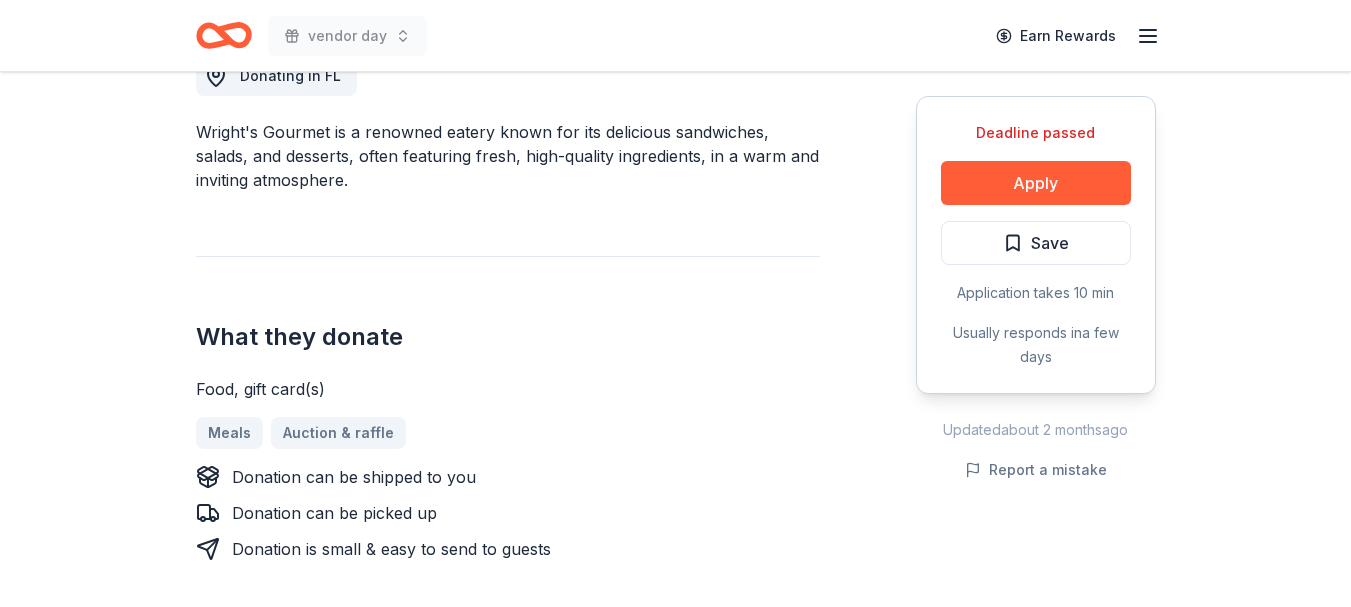 click on "Apply" at bounding box center [1036, 183] 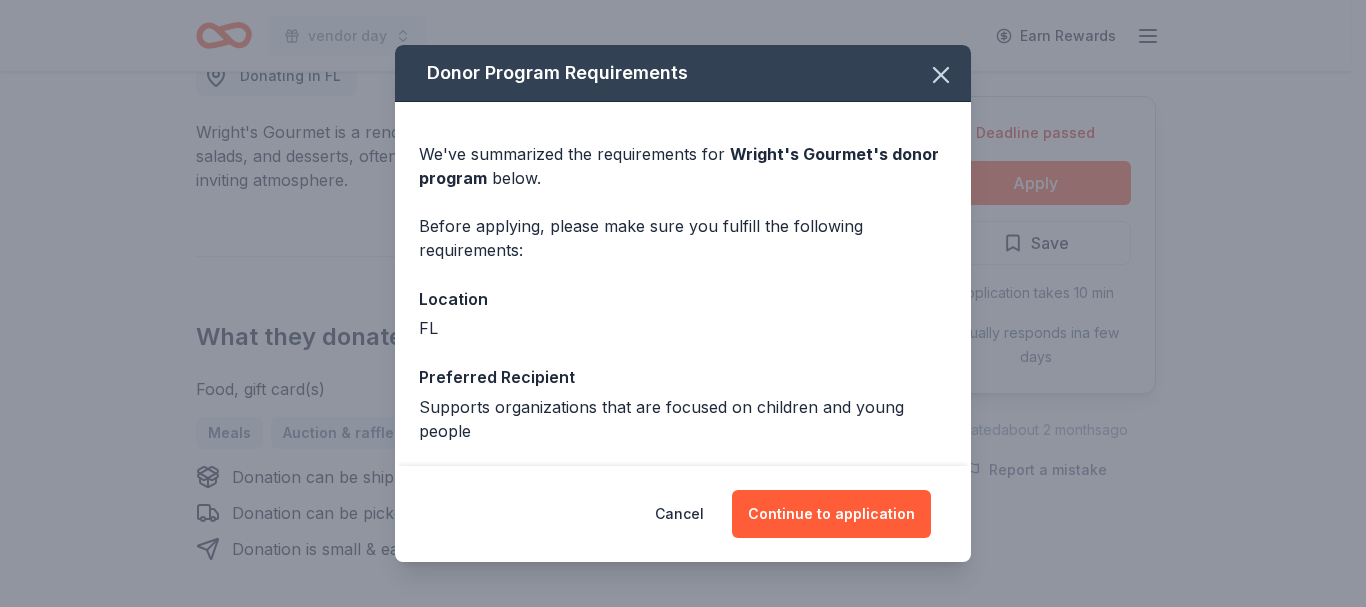 click on "Continue to application" at bounding box center [831, 514] 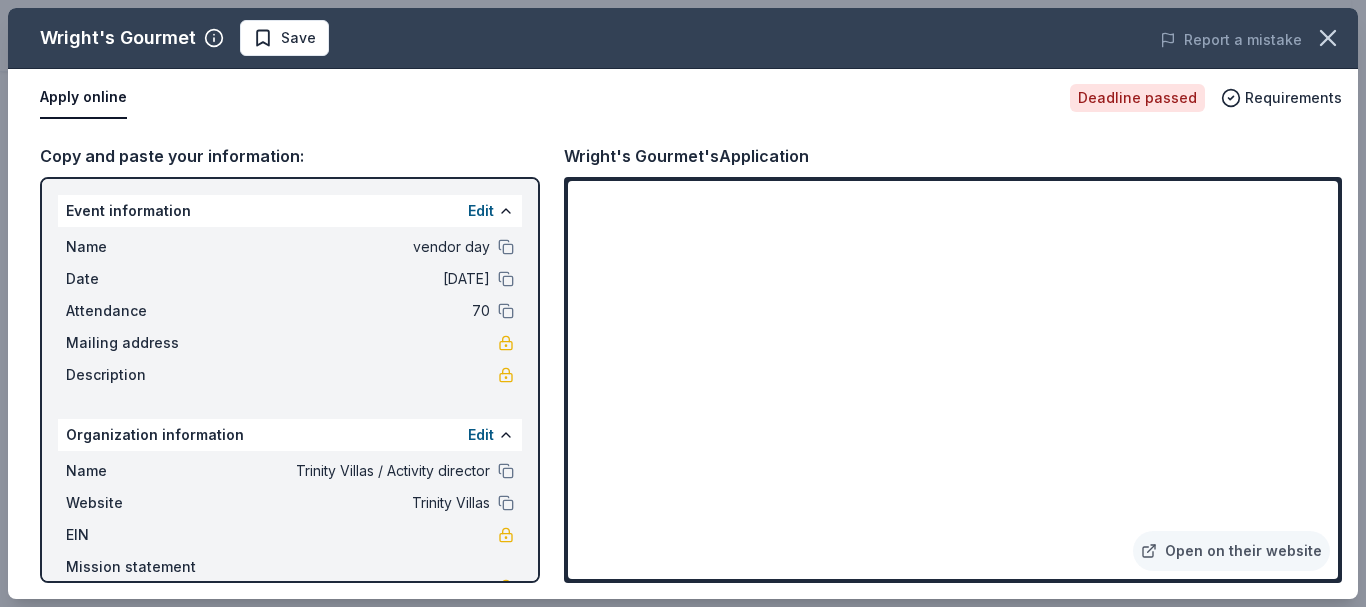 drag, startPoint x: 979, startPoint y: 190, endPoint x: 822, endPoint y: 104, distance: 179.01117 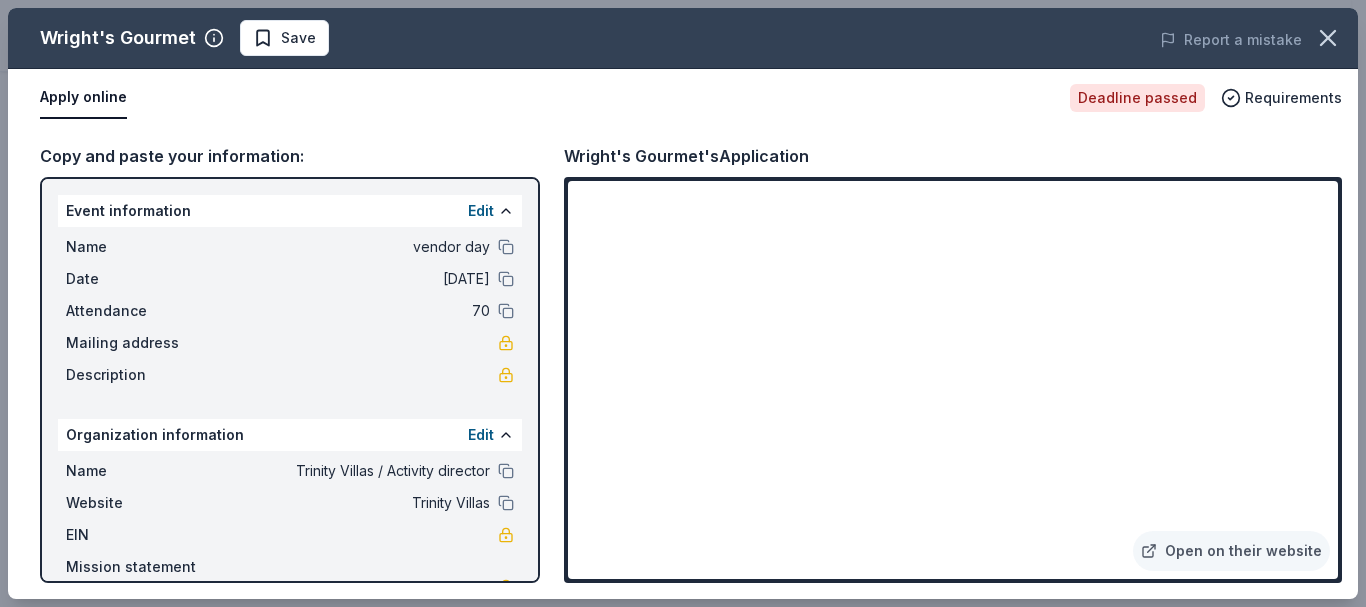 click 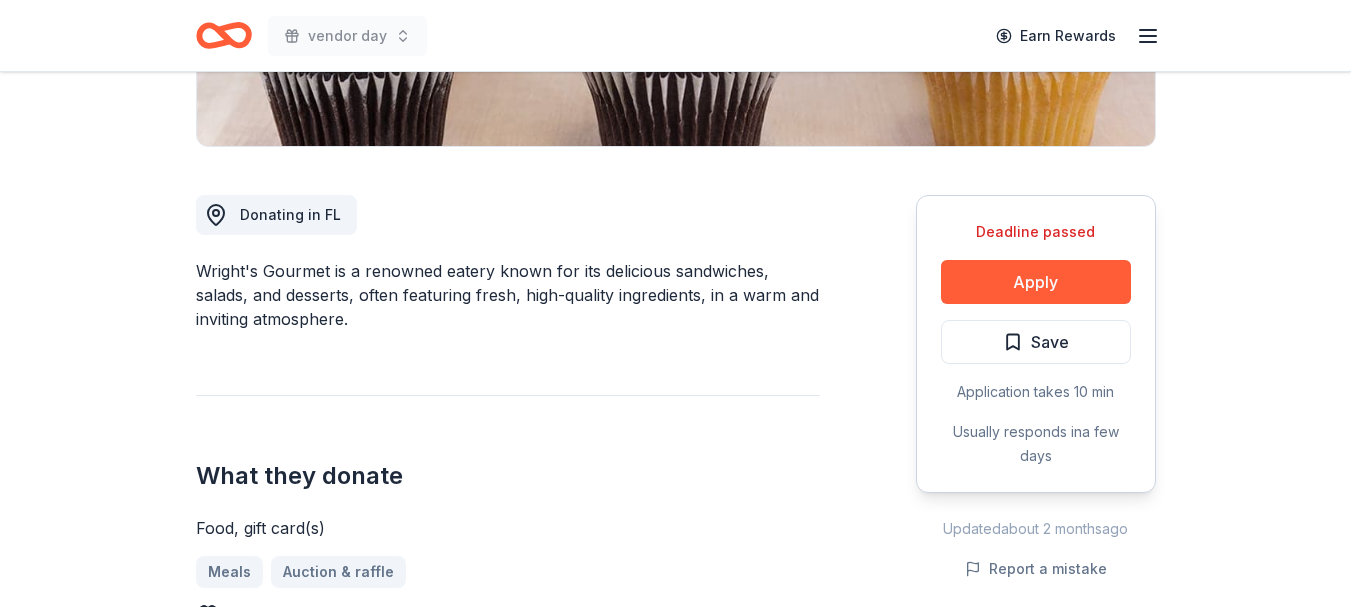 scroll, scrollTop: 200, scrollLeft: 0, axis: vertical 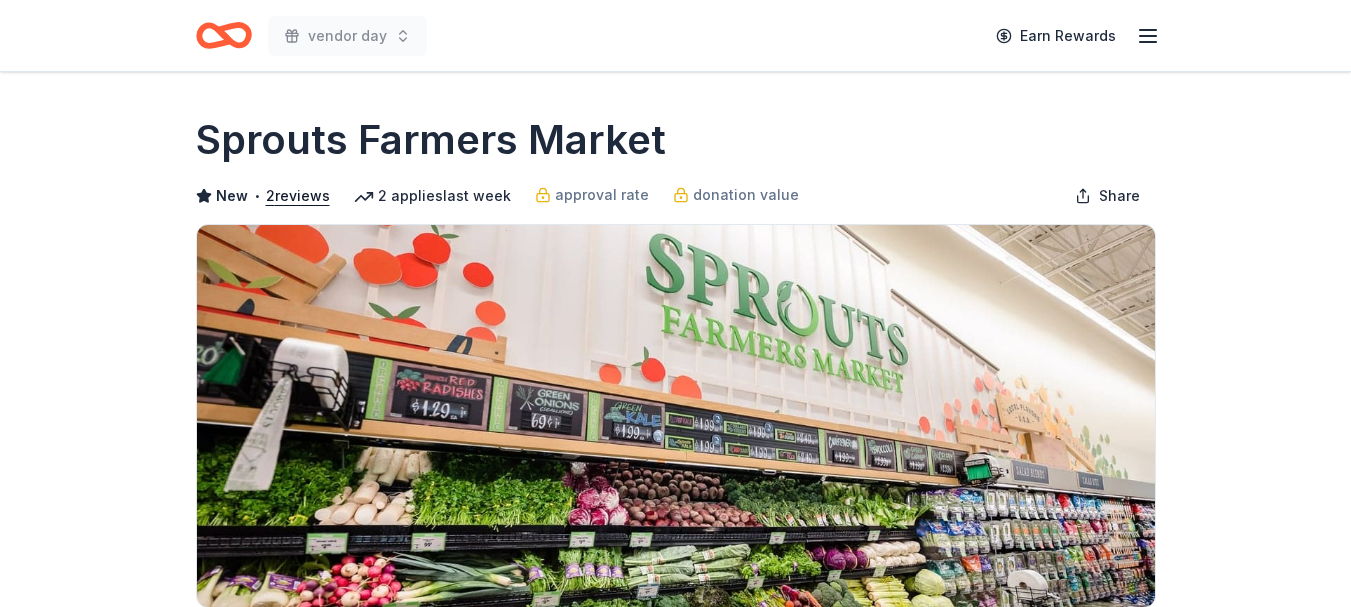 click on "Apply" at bounding box center (1036, 743) 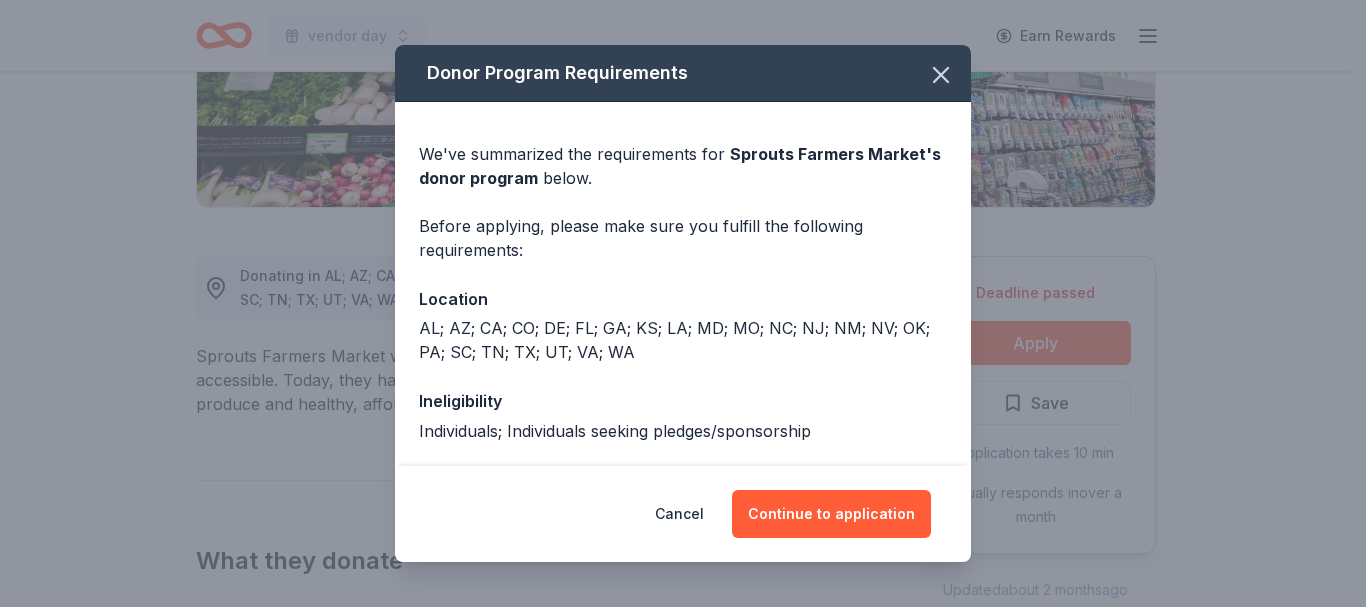 scroll, scrollTop: 400, scrollLeft: 0, axis: vertical 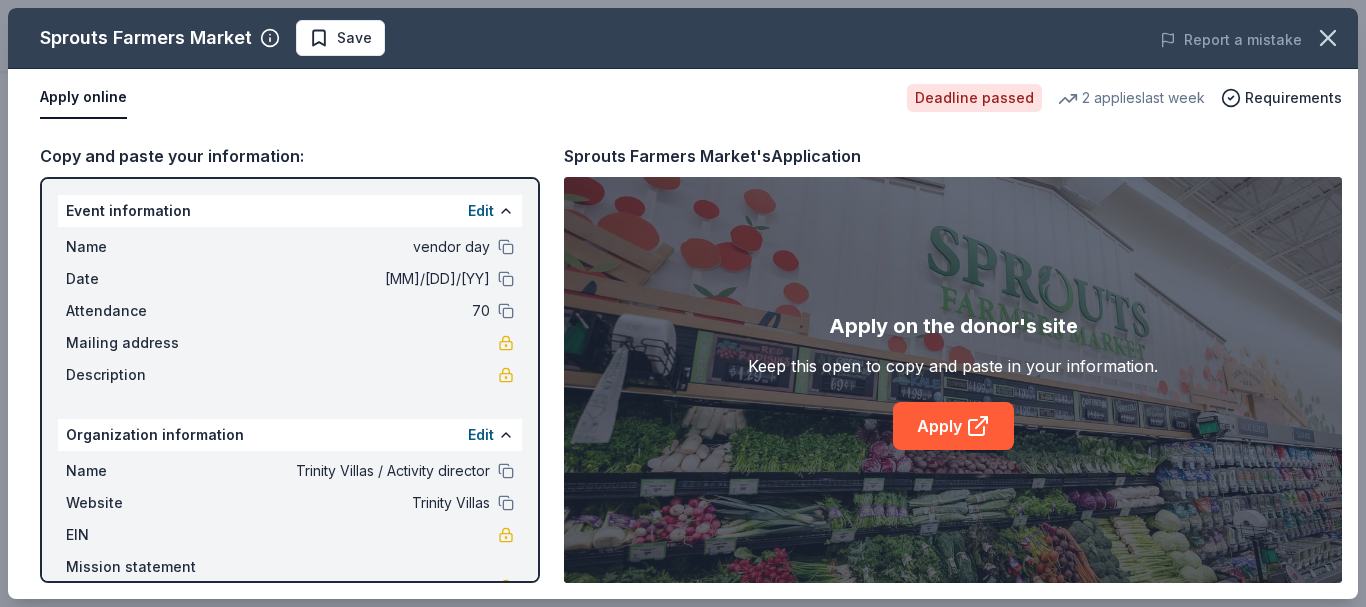 click 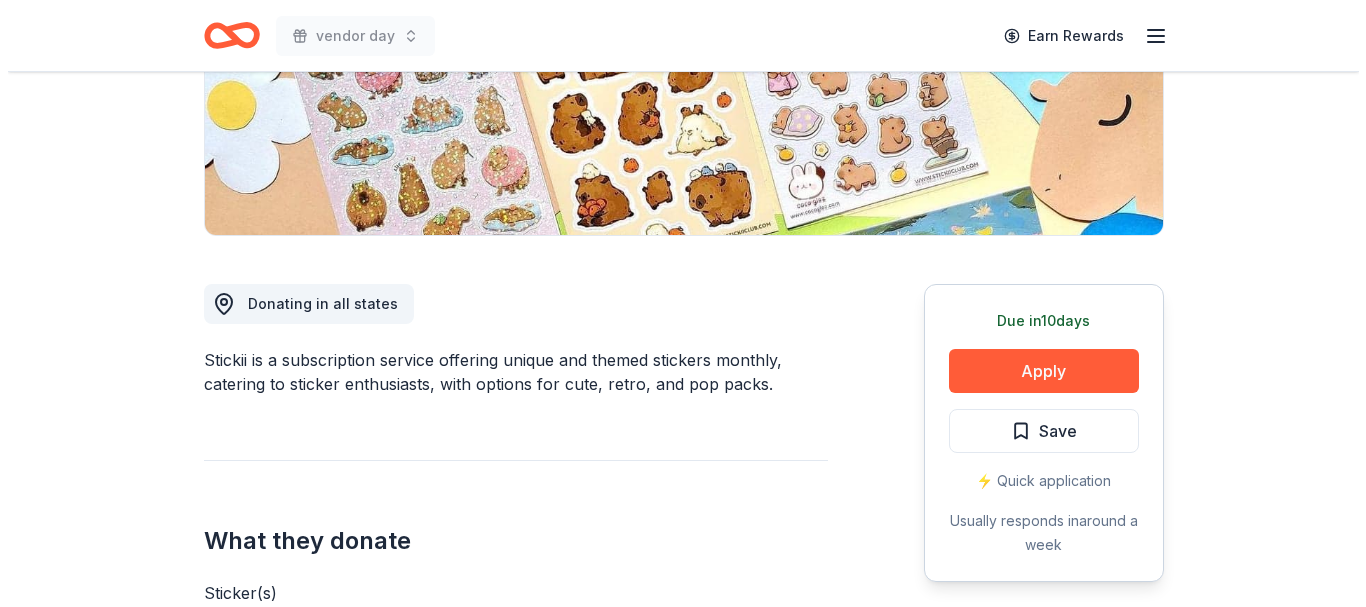 scroll, scrollTop: 300, scrollLeft: 0, axis: vertical 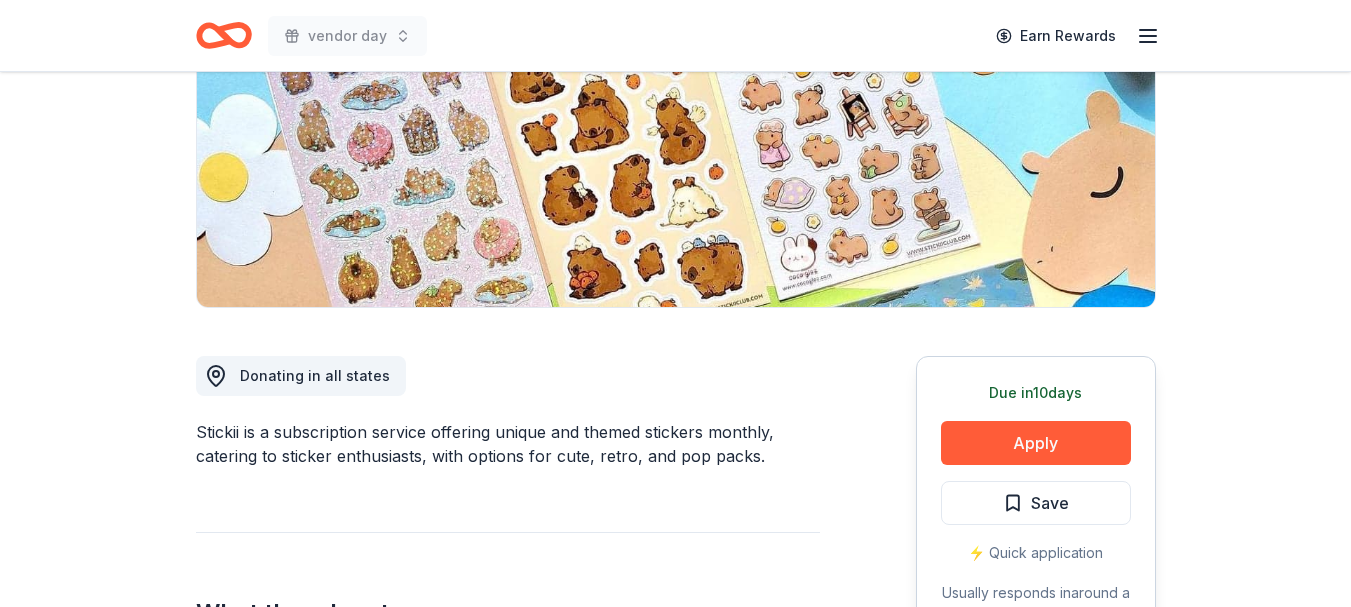 click on "Apply" at bounding box center (1036, 443) 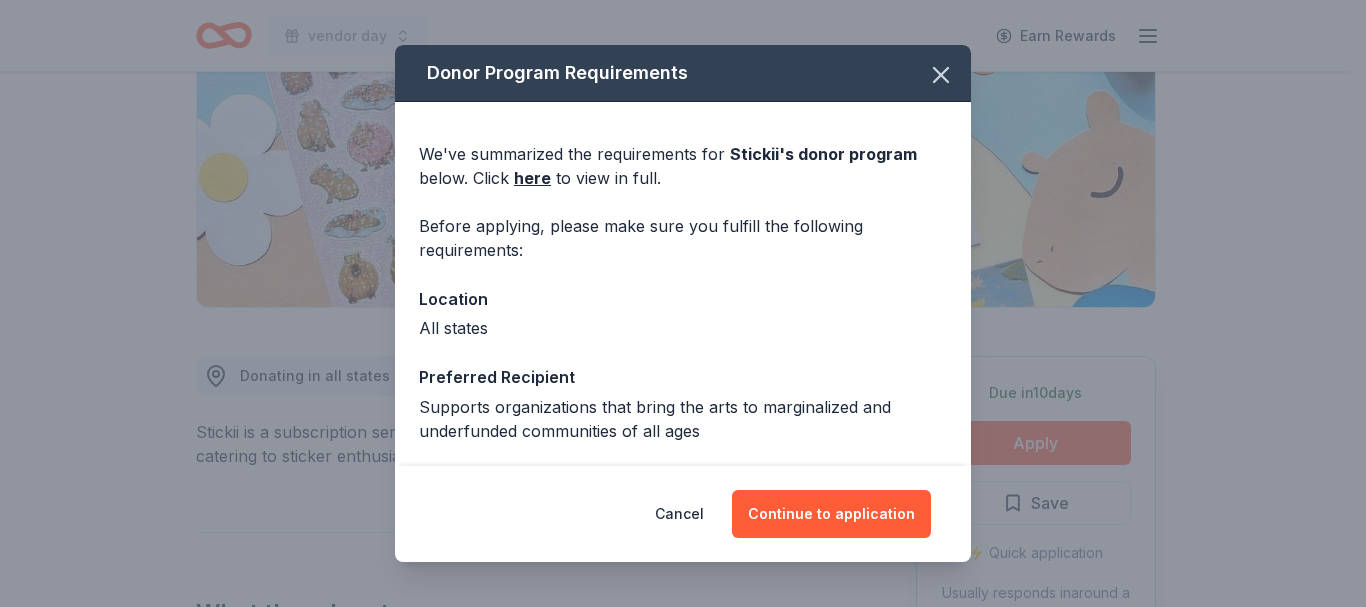 click on "Continue to application" at bounding box center [831, 514] 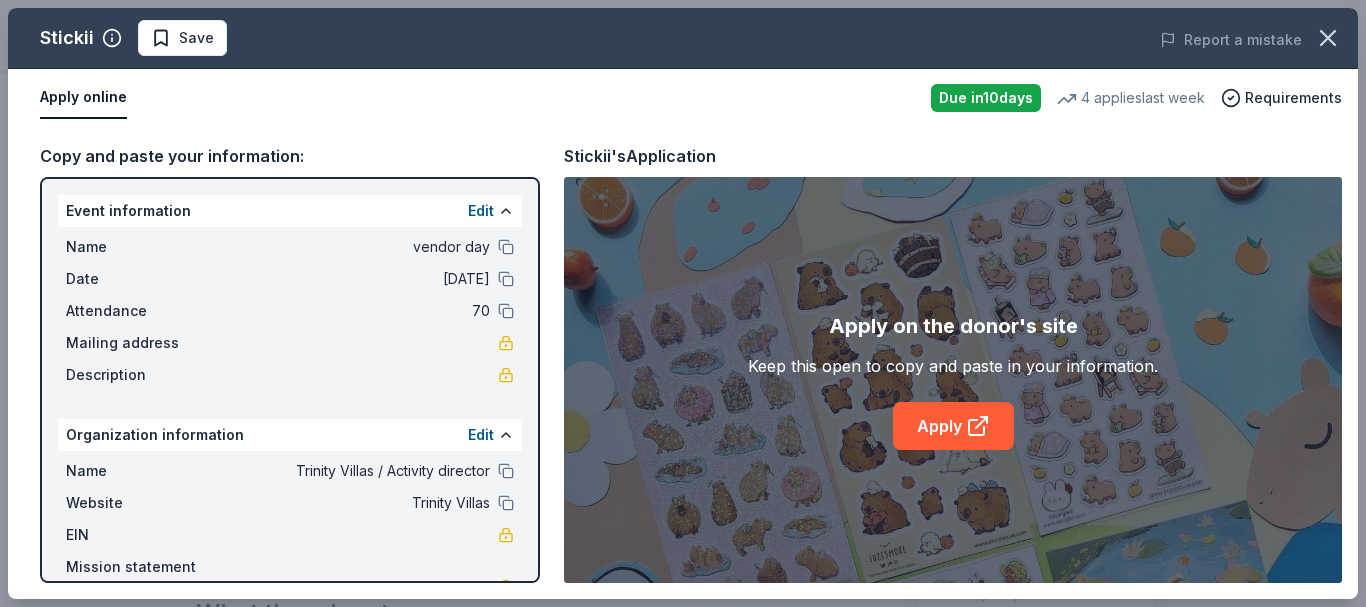 click on "Apply" at bounding box center [953, 426] 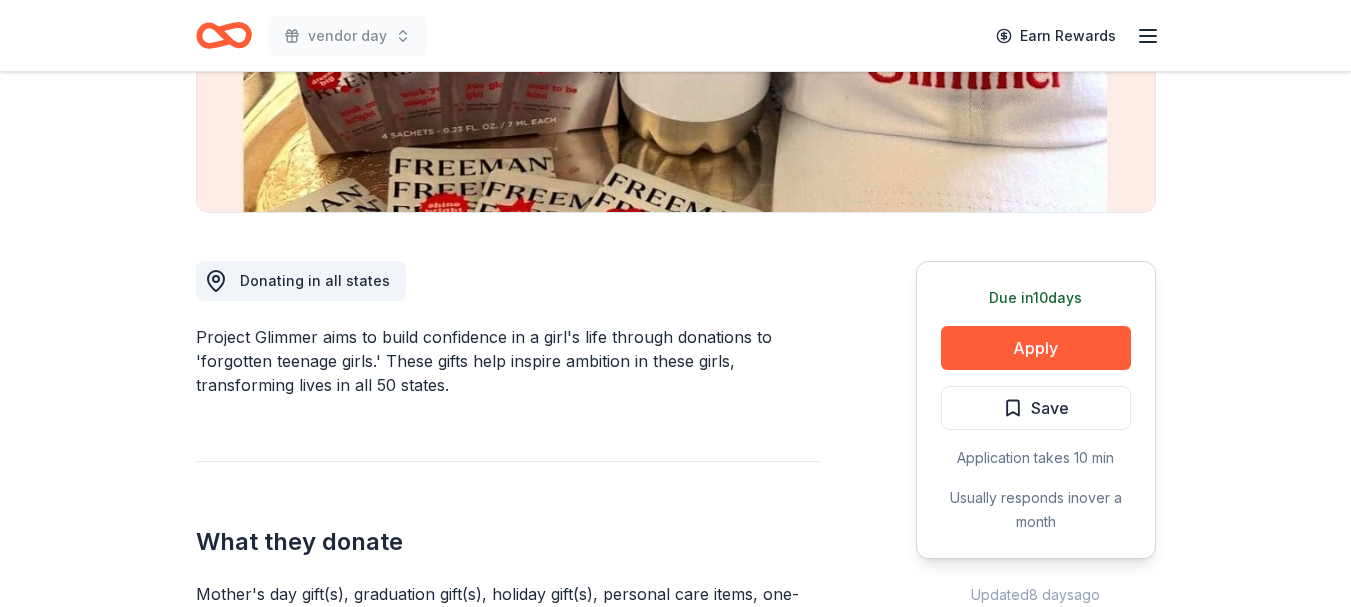 scroll, scrollTop: 400, scrollLeft: 0, axis: vertical 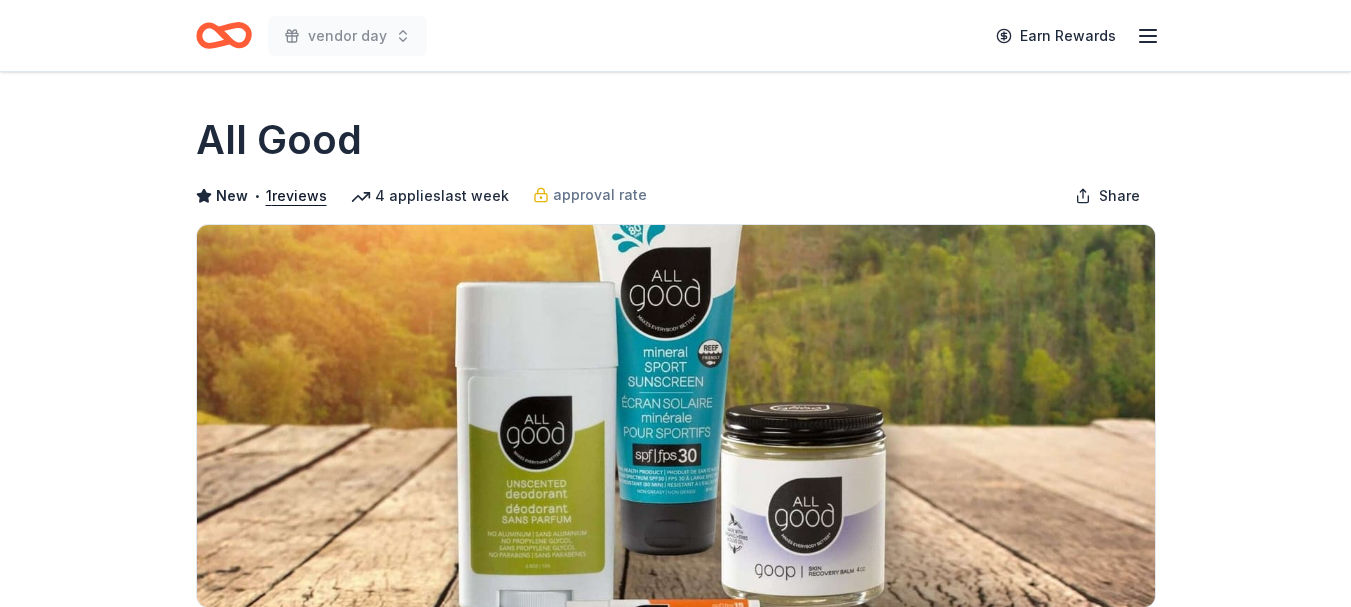 click on "Apply" at bounding box center [1036, 743] 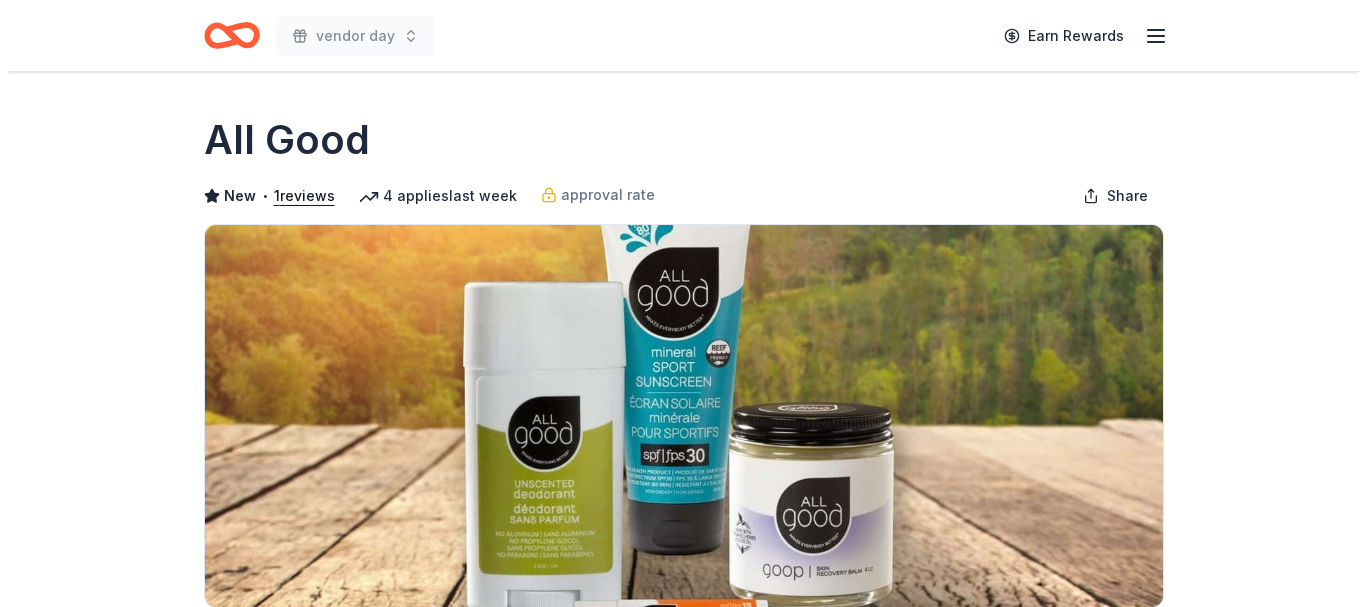scroll, scrollTop: 400, scrollLeft: 0, axis: vertical 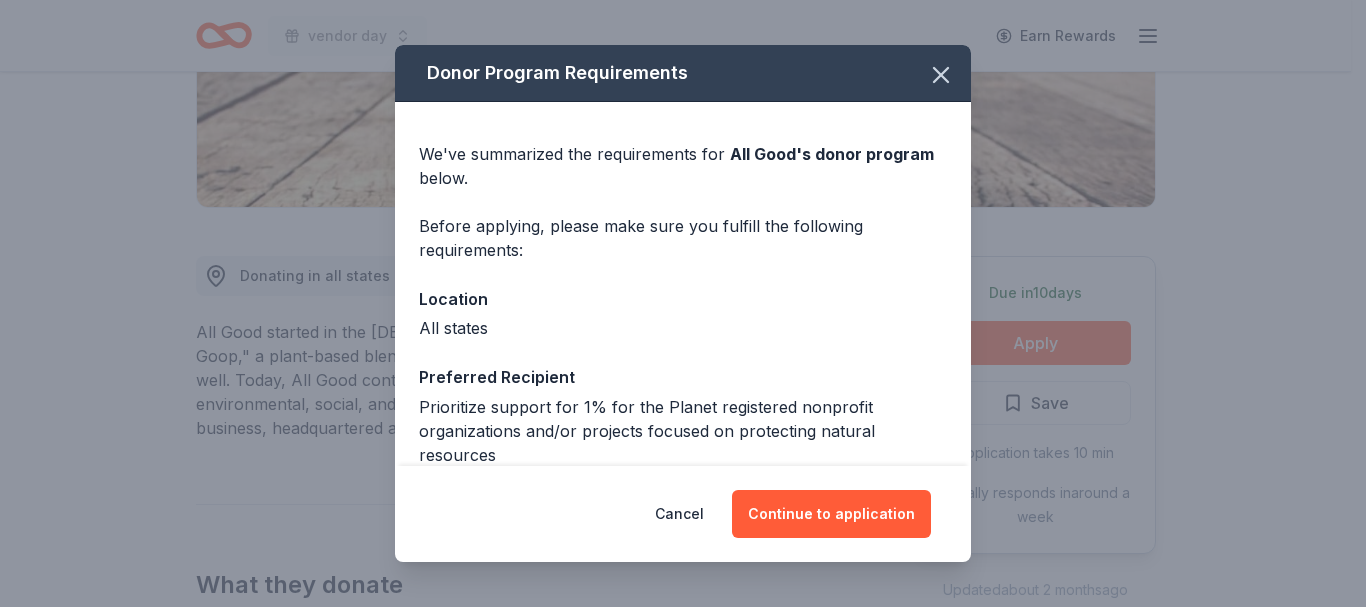 click on "Continue to application" at bounding box center [831, 514] 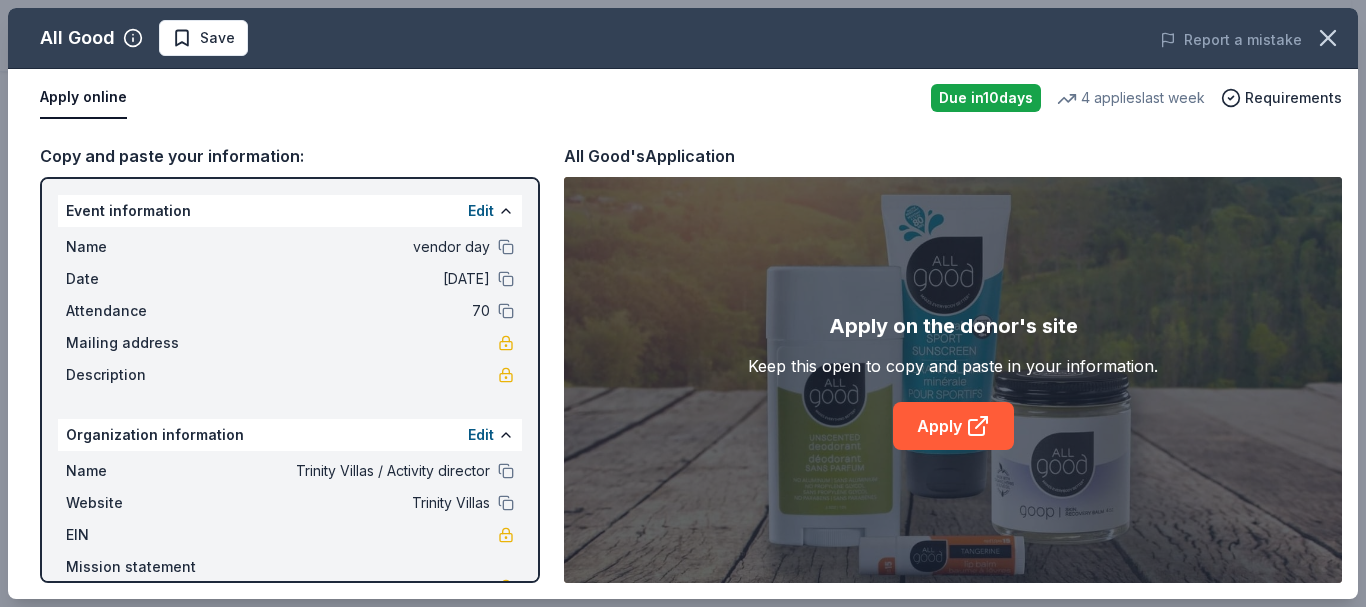 click on "Apply" at bounding box center [953, 426] 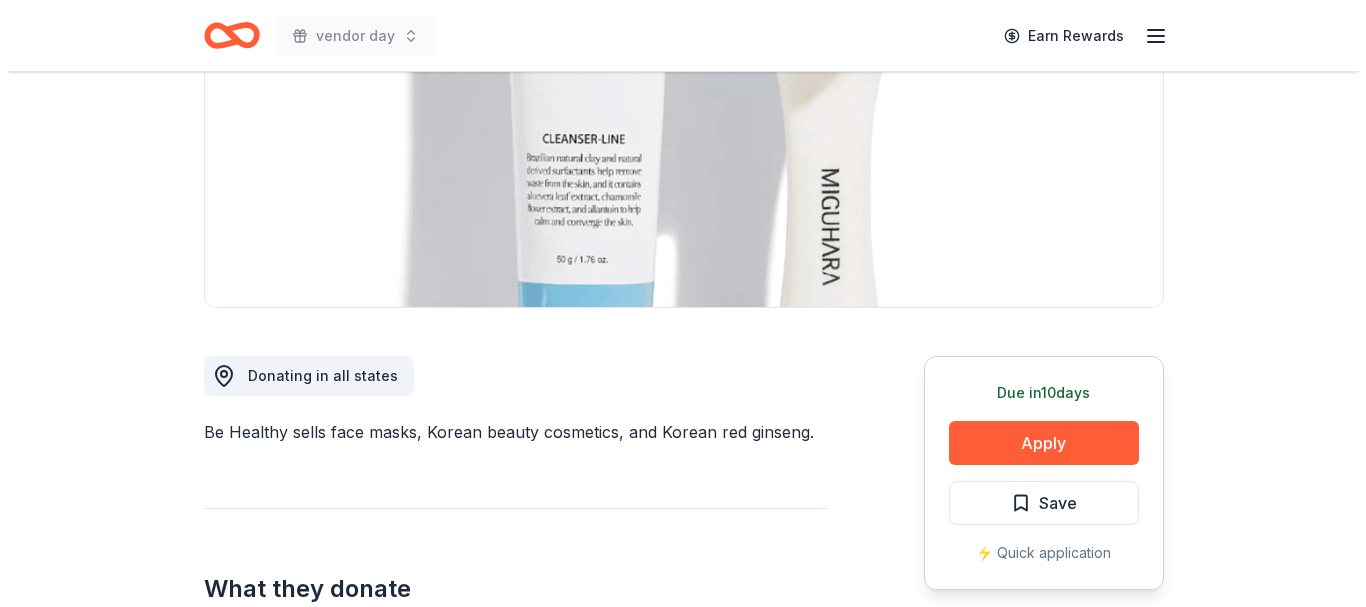 scroll, scrollTop: 500, scrollLeft: 0, axis: vertical 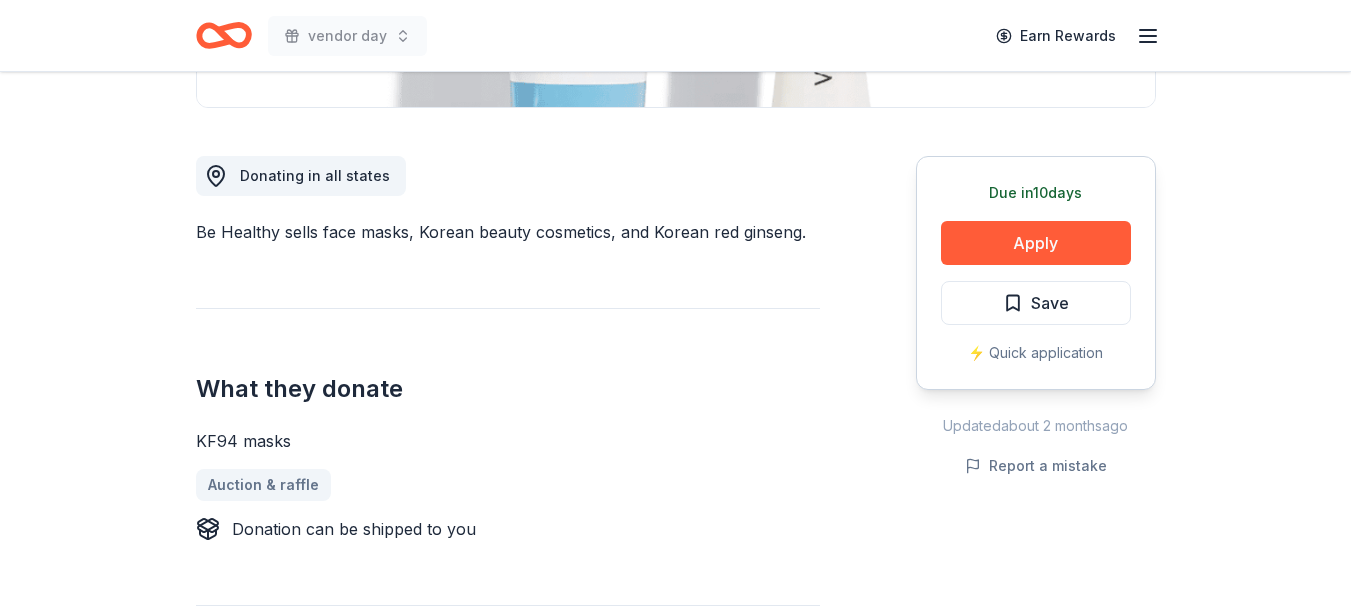 click on "Apply" at bounding box center (1036, 243) 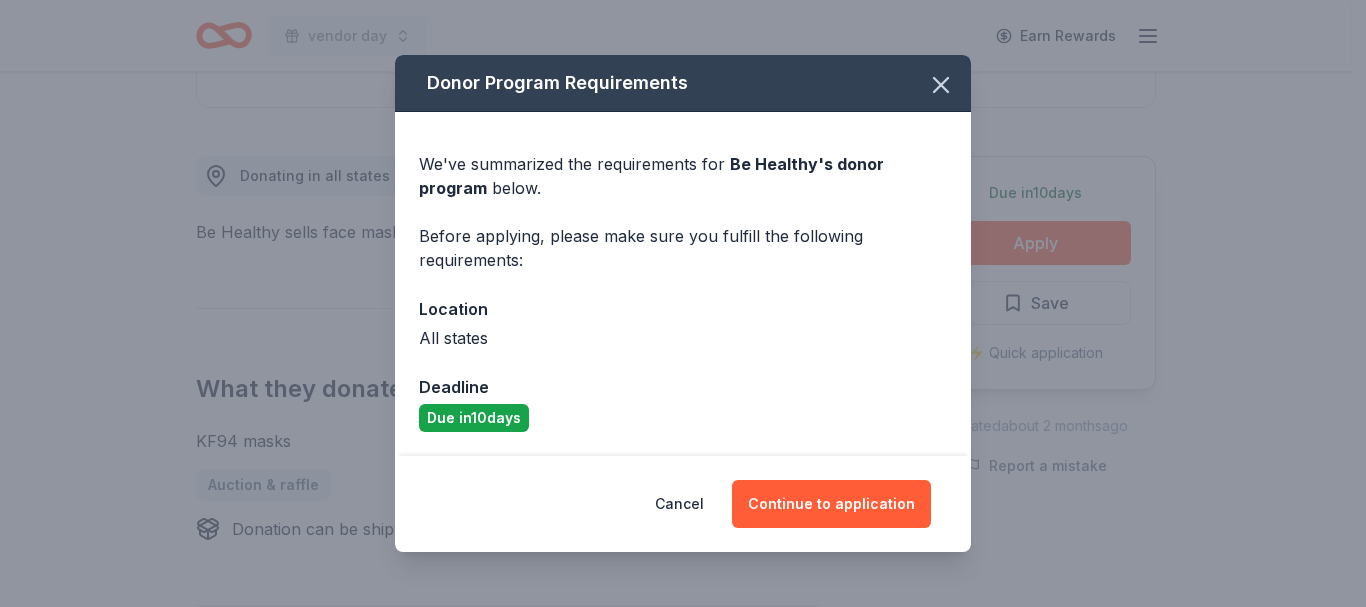click on "Continue to application" at bounding box center (831, 504) 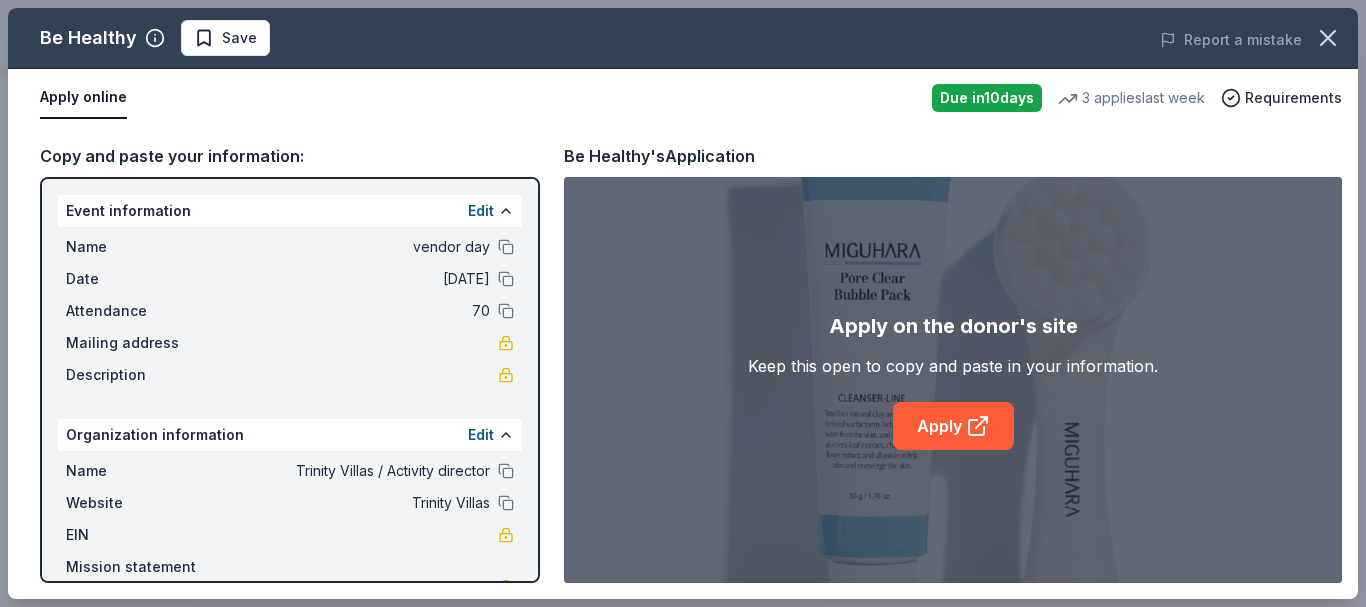 click 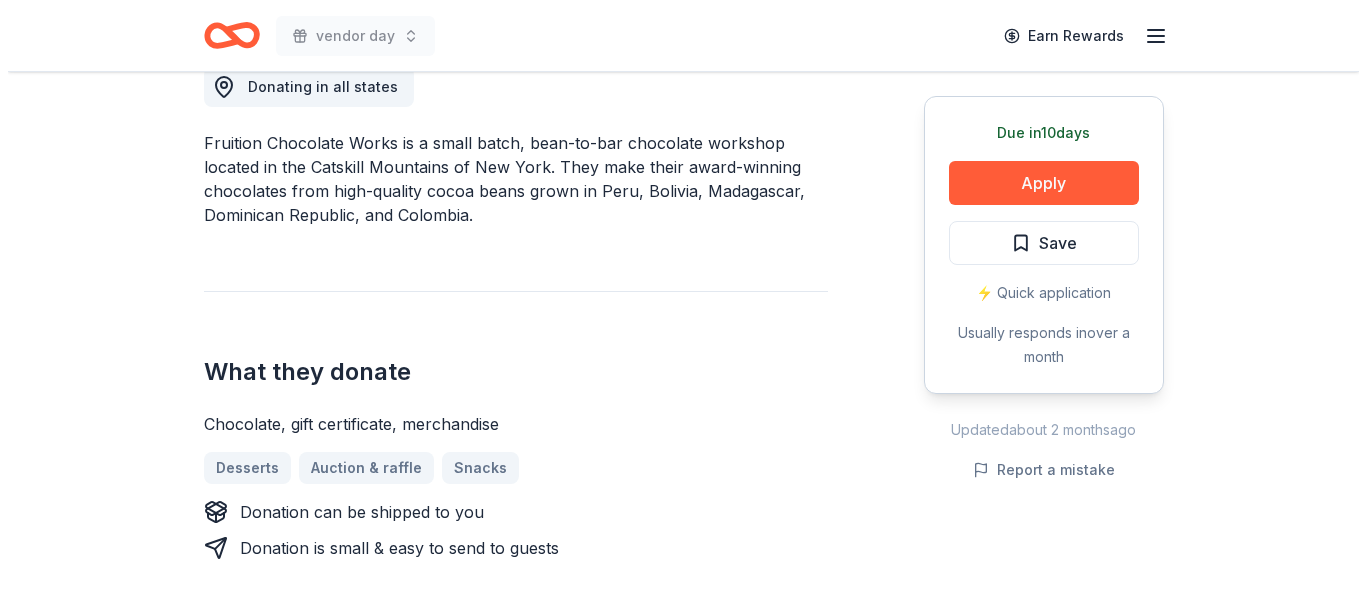 scroll, scrollTop: 600, scrollLeft: 0, axis: vertical 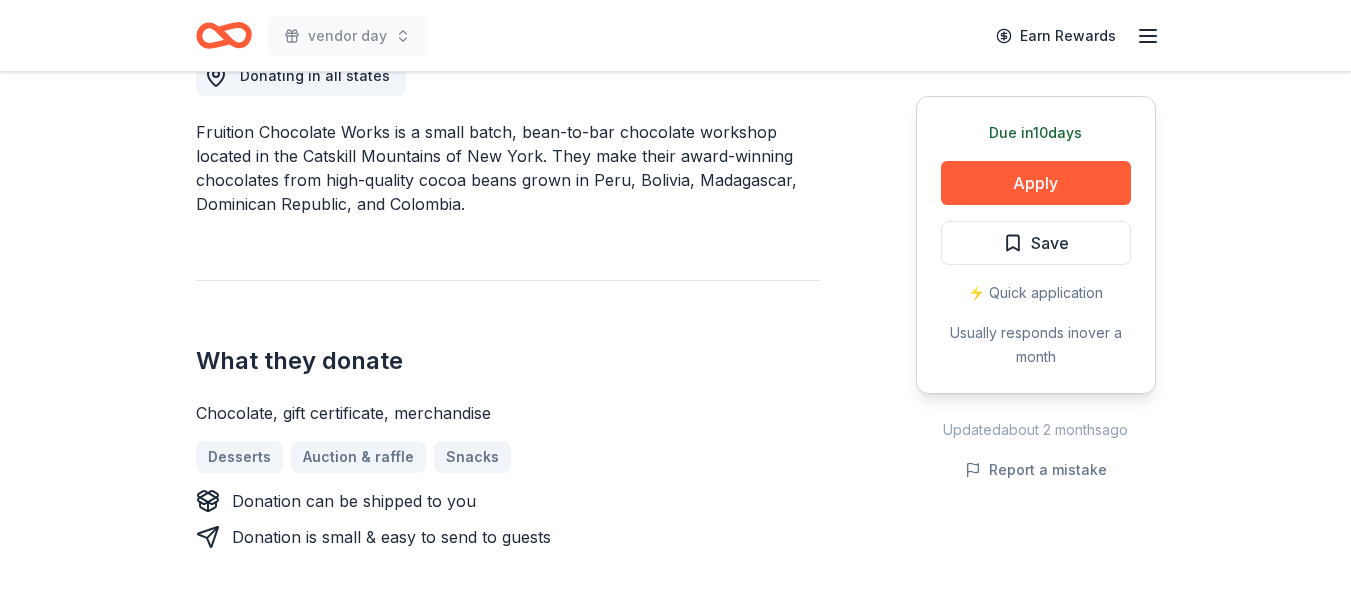 click on "Apply" at bounding box center [1036, 183] 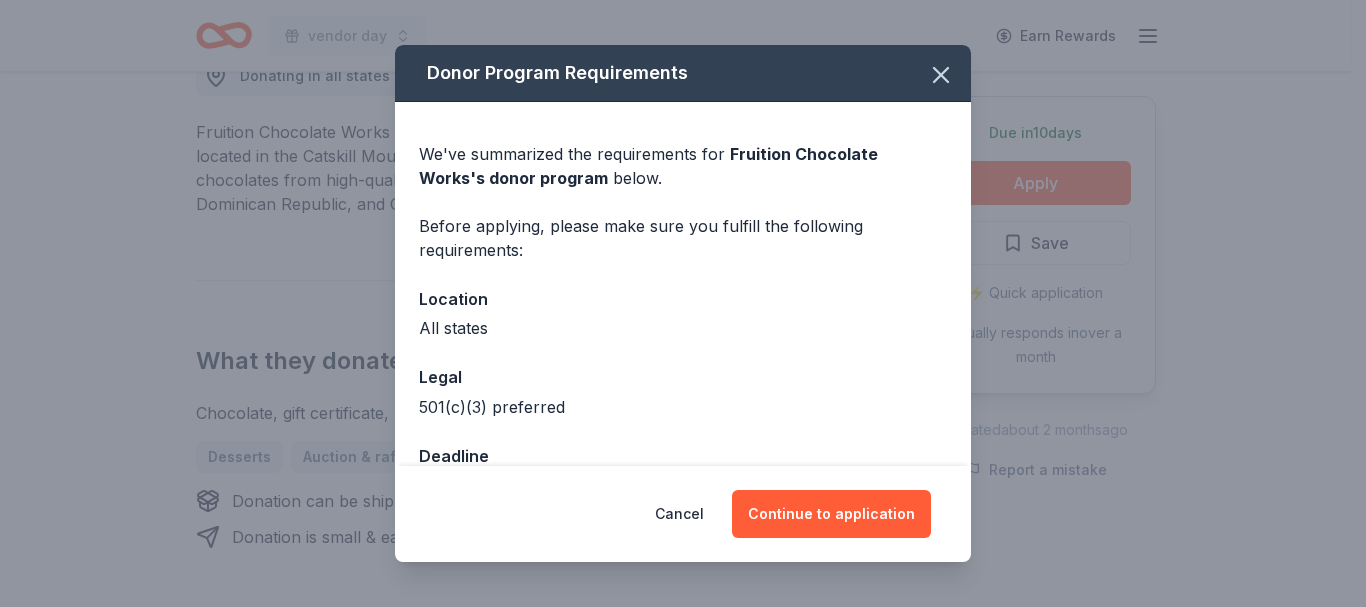 click on "Continue to application" at bounding box center [831, 514] 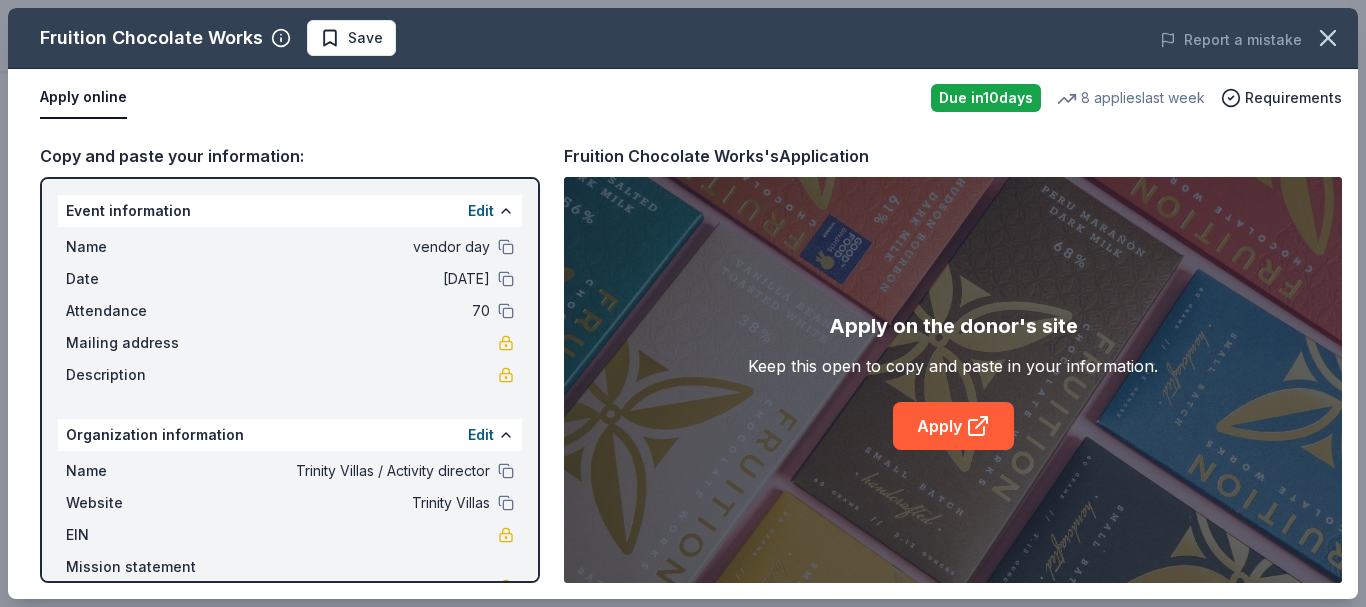 click on "Apply" at bounding box center (953, 426) 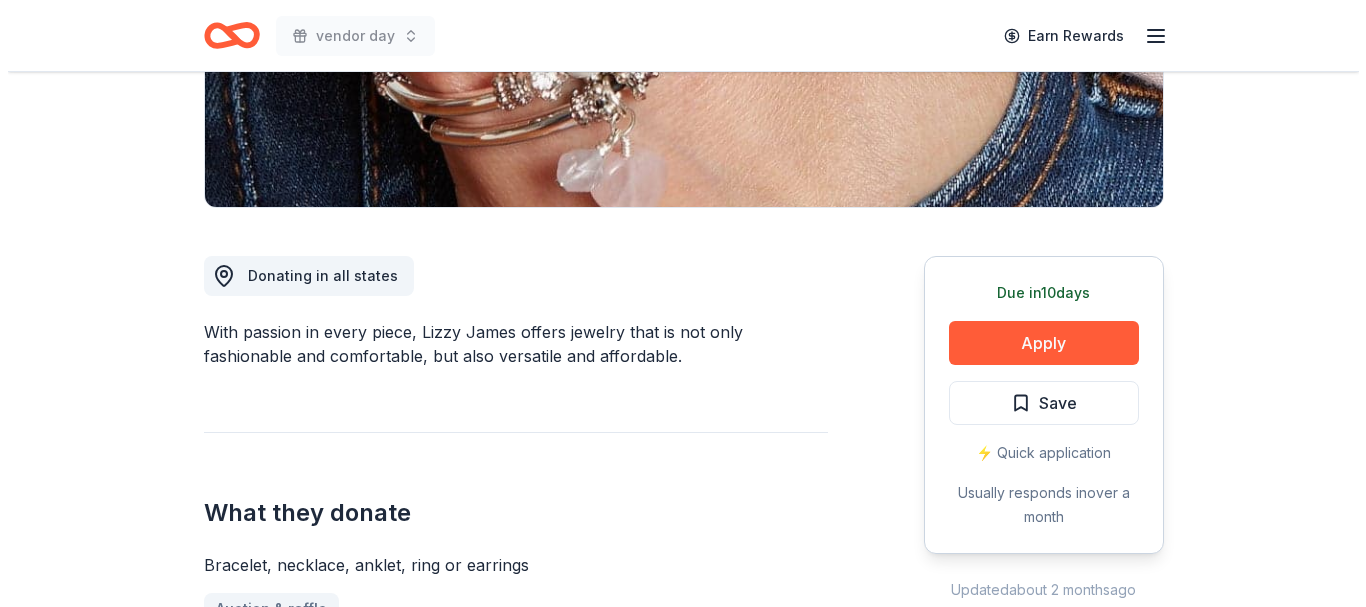 scroll, scrollTop: 500, scrollLeft: 0, axis: vertical 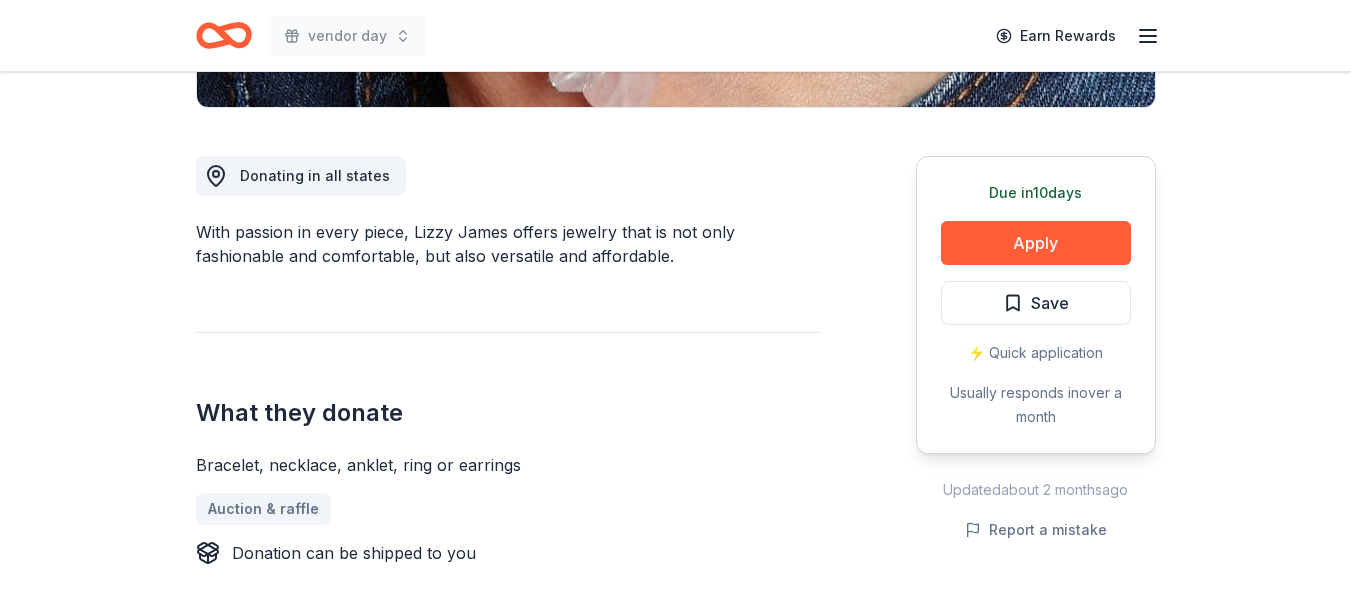 drag, startPoint x: 194, startPoint y: 458, endPoint x: 460, endPoint y: 456, distance: 266.0075 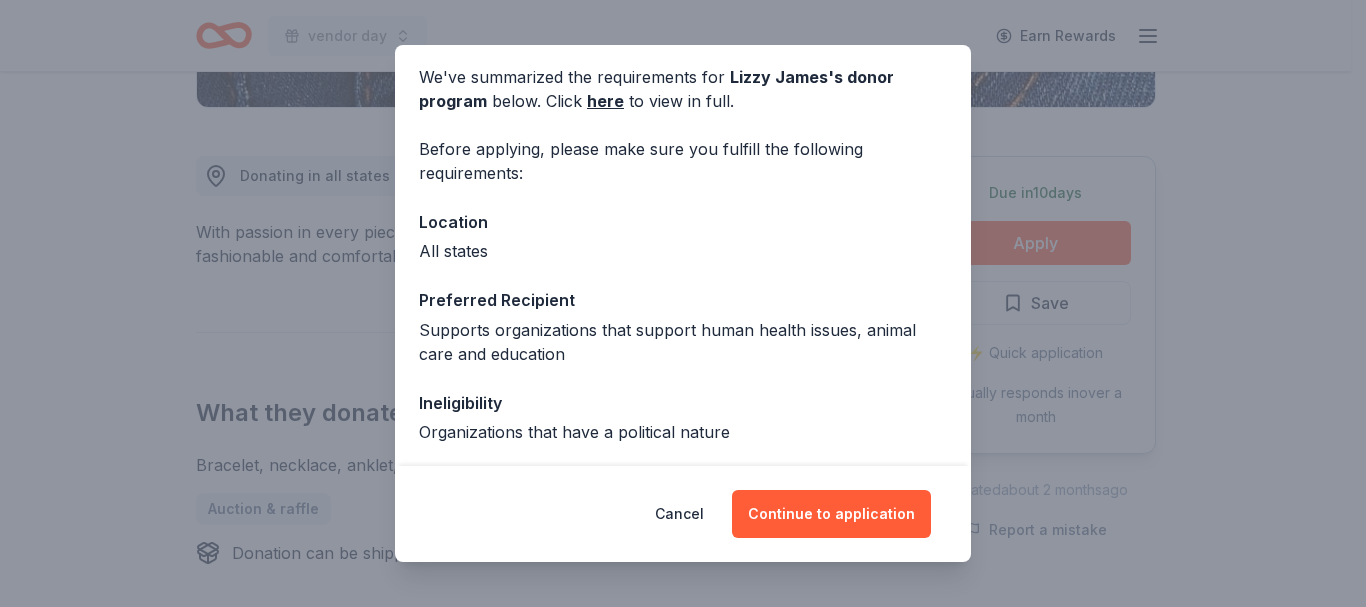 scroll, scrollTop: 100, scrollLeft: 0, axis: vertical 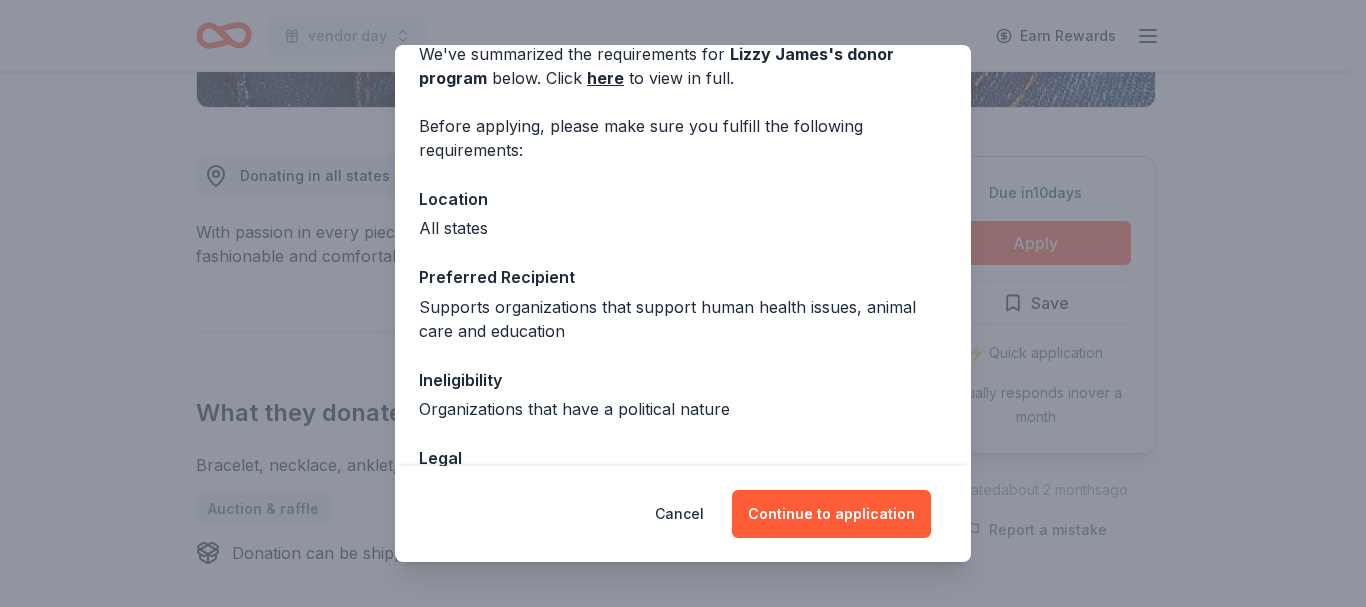 click on "Continue to application" at bounding box center (831, 514) 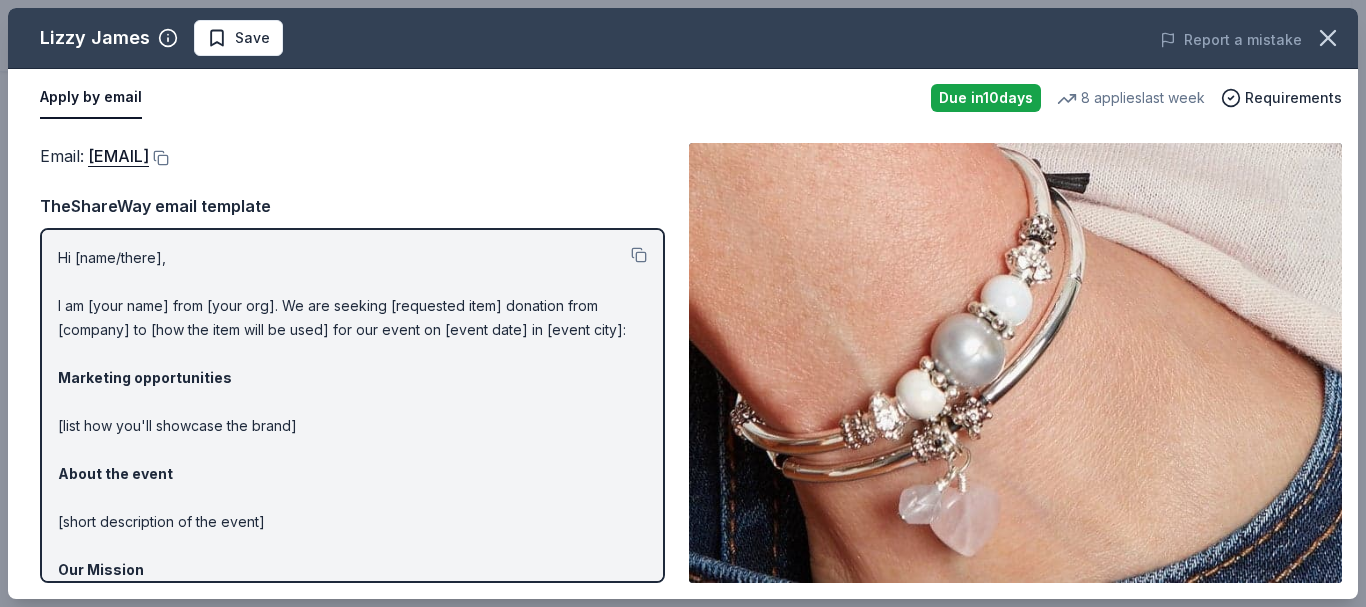 click on "[EMAIL]" at bounding box center [118, 156] 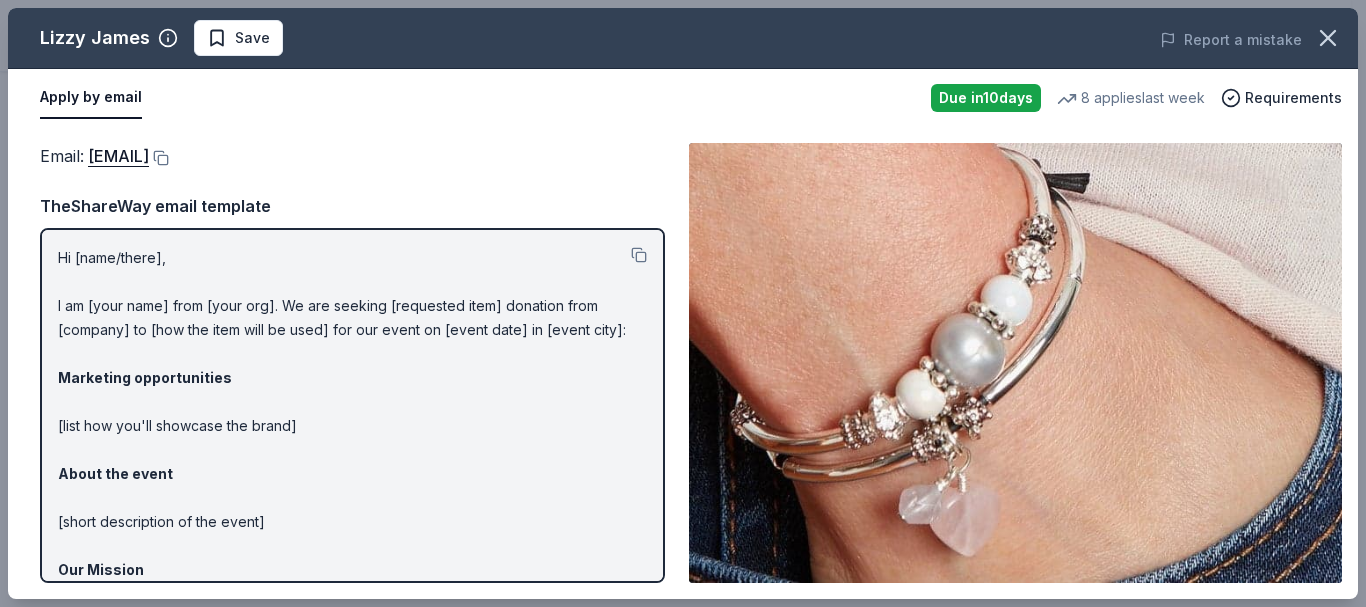 click at bounding box center (159, 158) 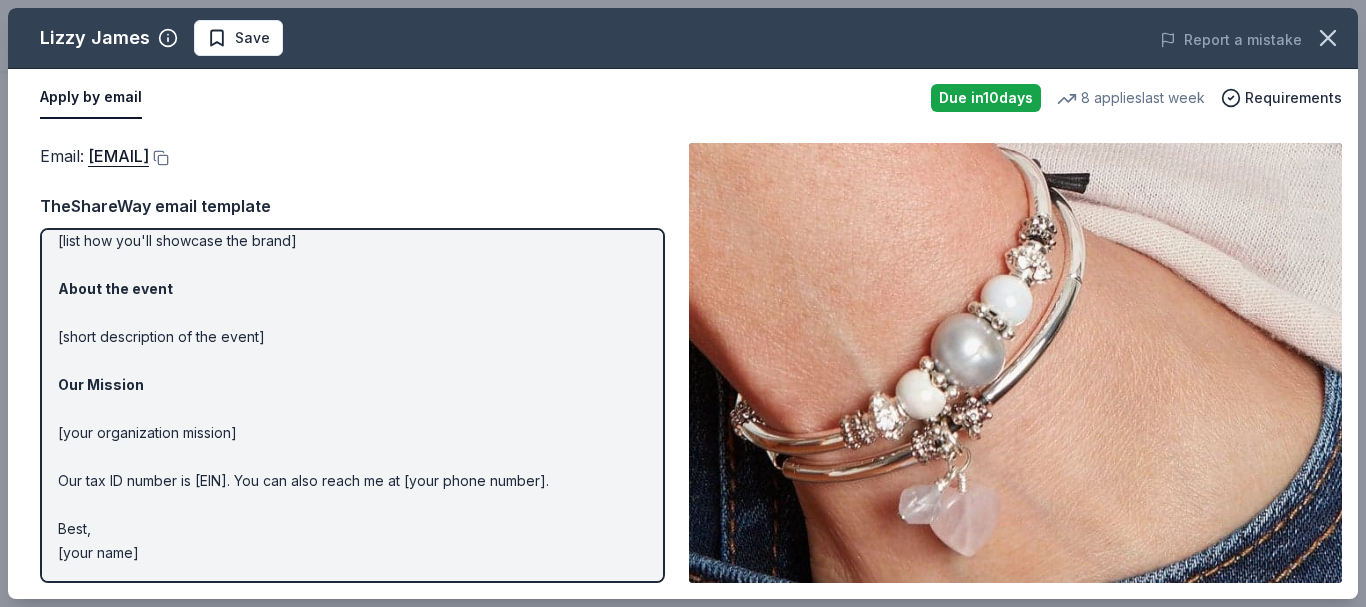 scroll, scrollTop: 0, scrollLeft: 0, axis: both 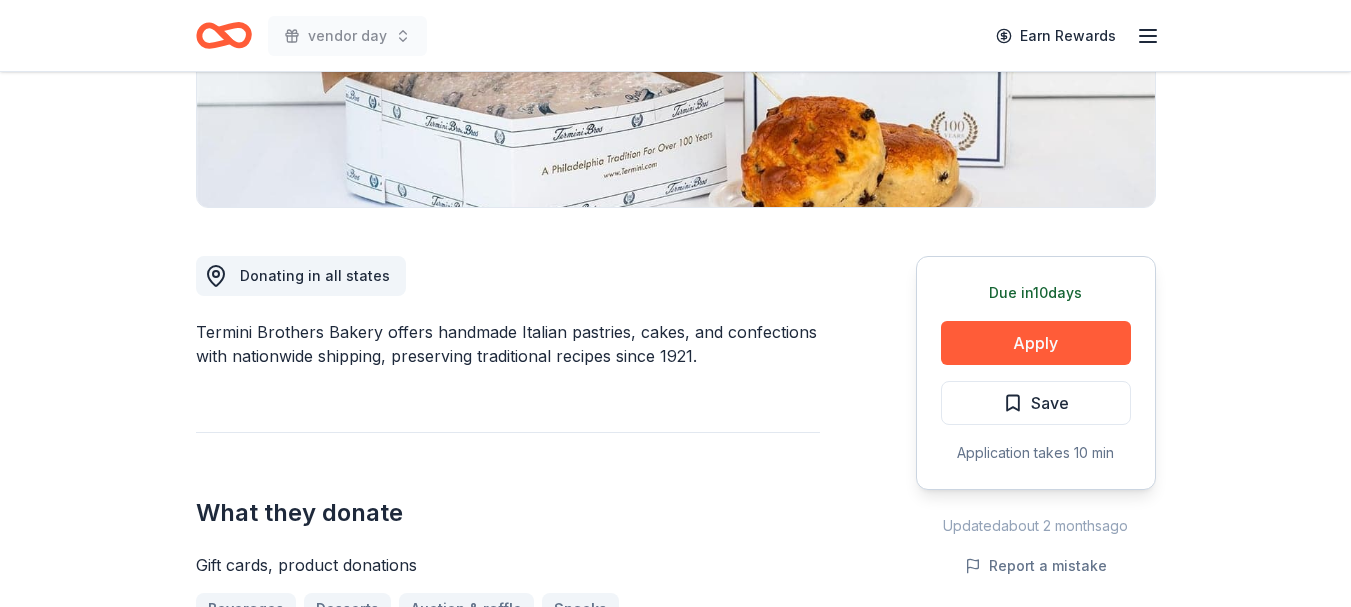 click on "Apply" at bounding box center (1036, 343) 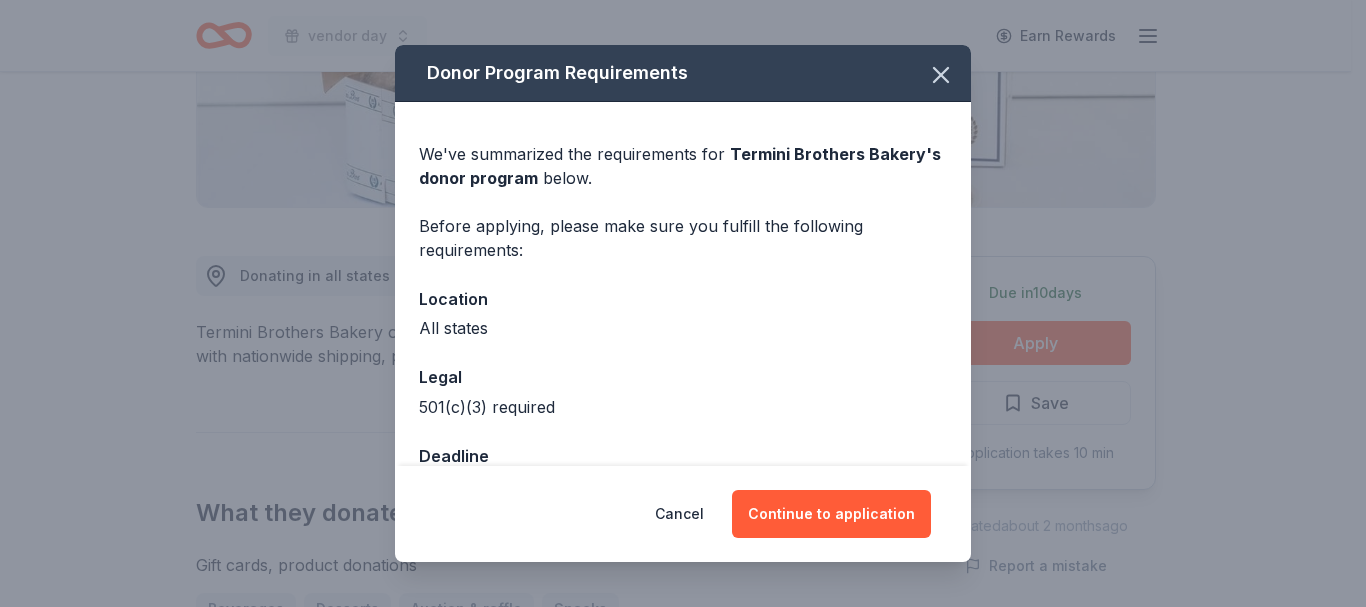 scroll, scrollTop: 58, scrollLeft: 0, axis: vertical 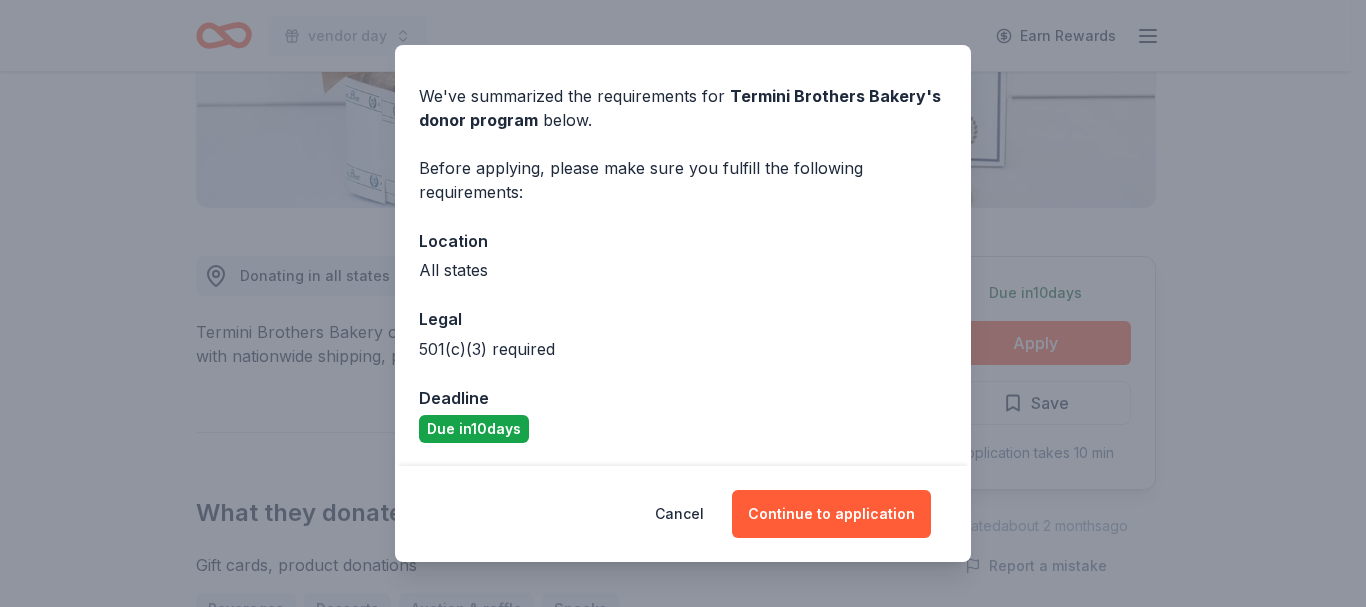 click on "Continue to application" at bounding box center [831, 514] 